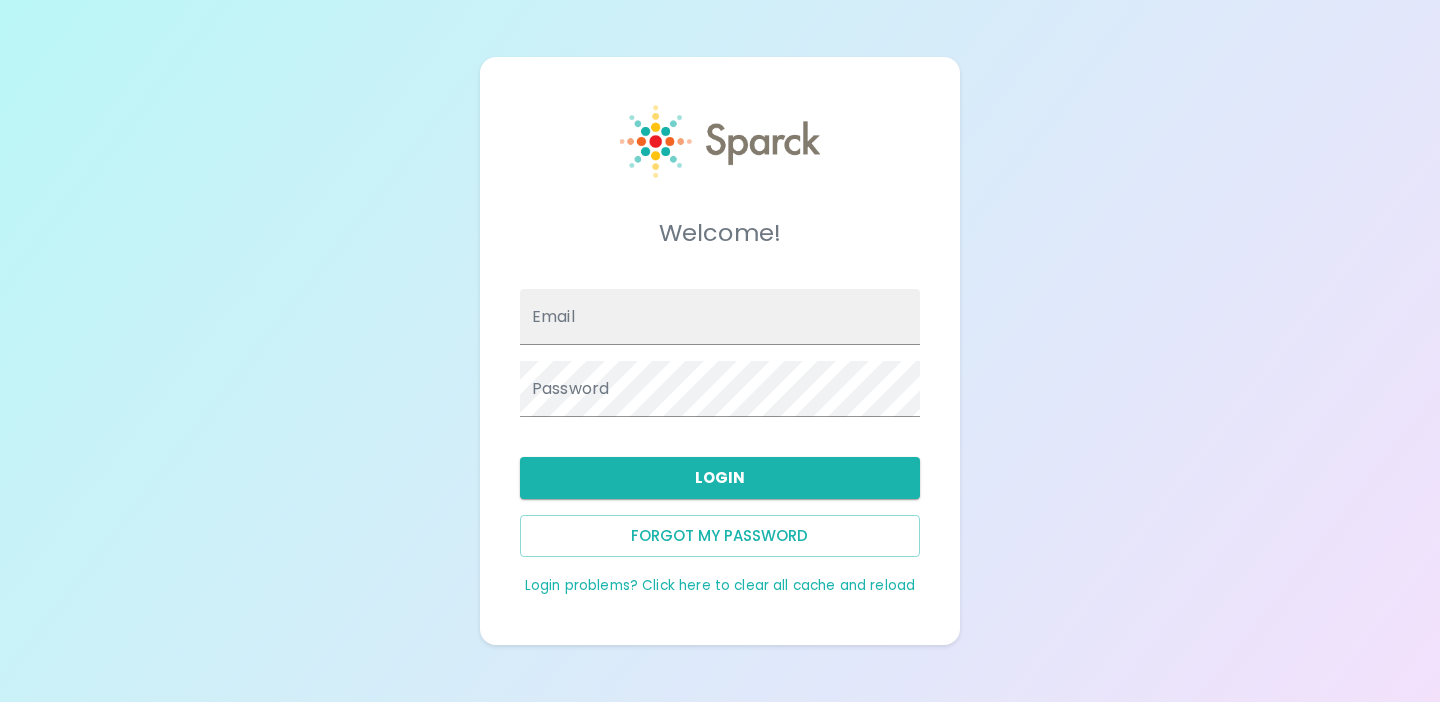 scroll, scrollTop: 0, scrollLeft: 0, axis: both 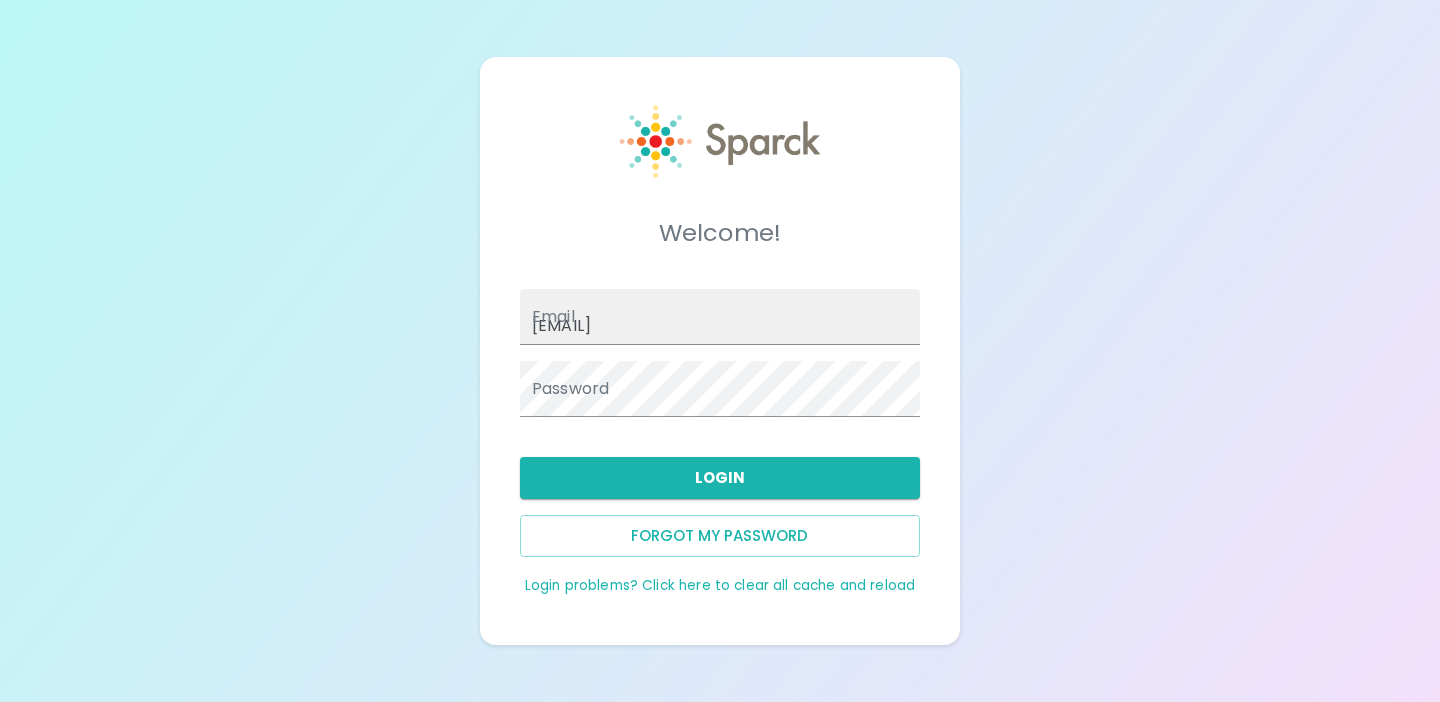 click on "Welcome! Email admin@sparckco.com Password Login Forgot my password Login problems? Click here to clear all cache and reload" at bounding box center [720, 351] 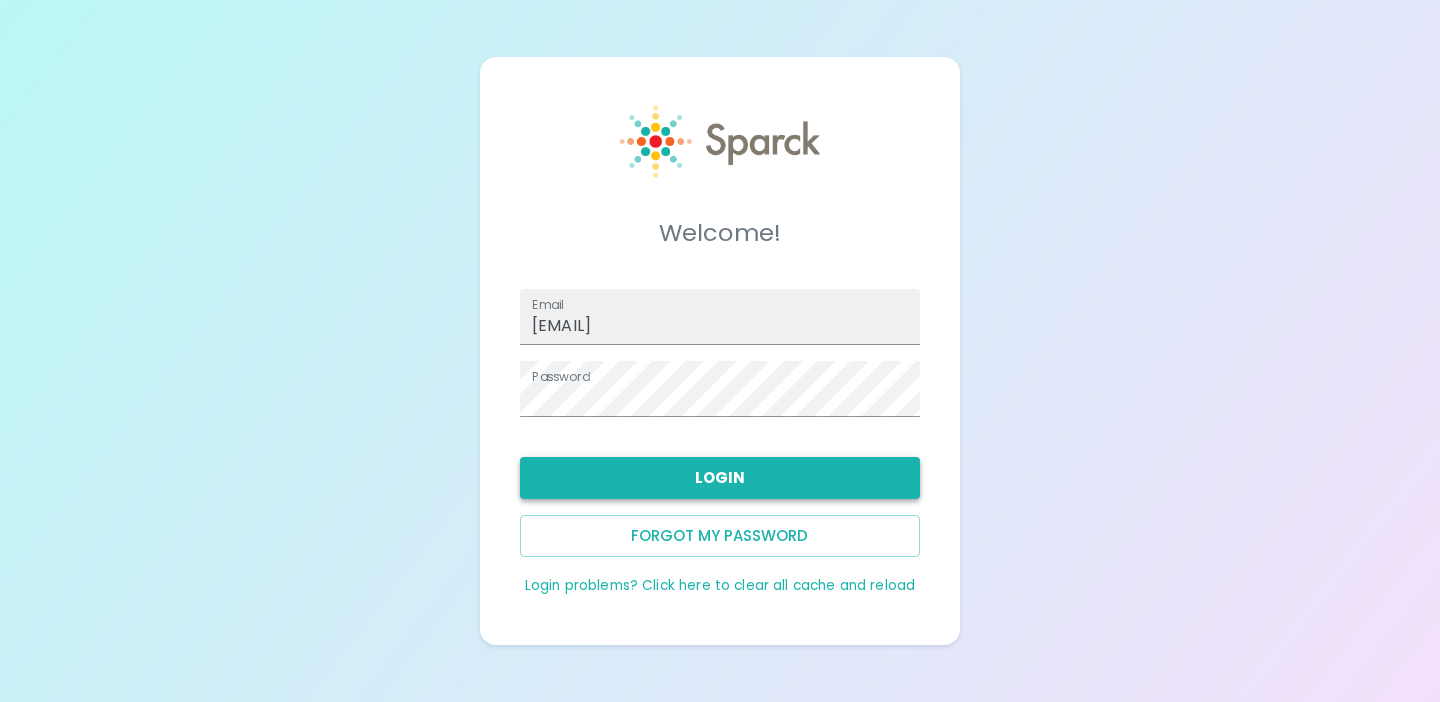 click on "Login" at bounding box center [720, 478] 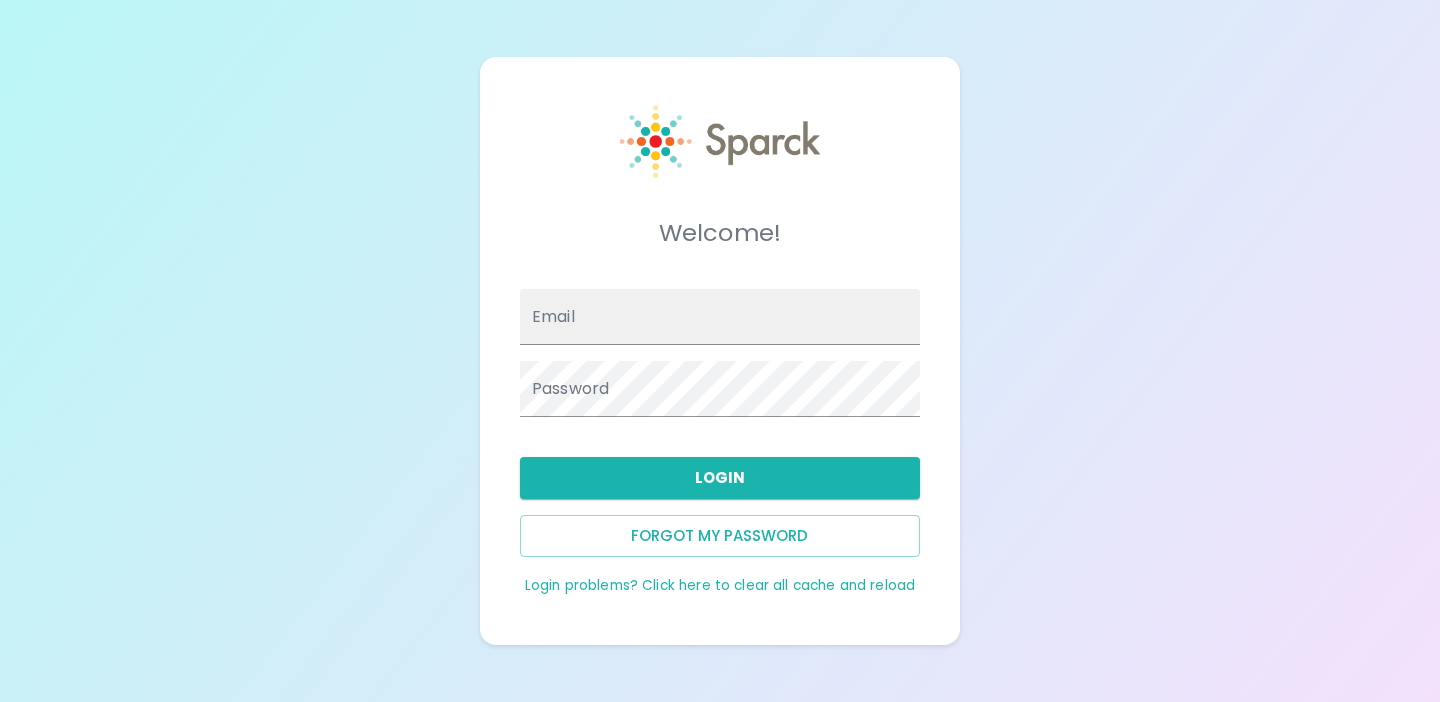 scroll, scrollTop: 0, scrollLeft: 0, axis: both 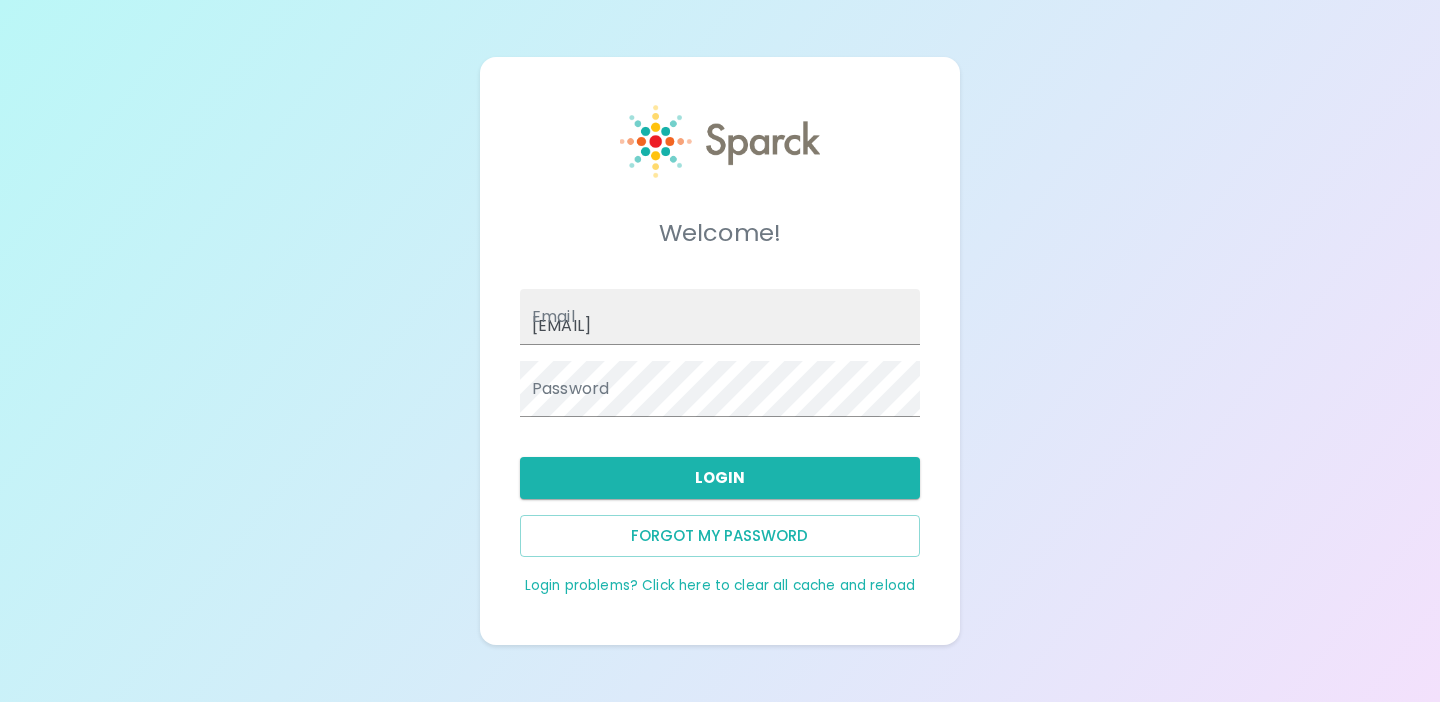 click on "Login problems? Click here to clear all cache and reload" at bounding box center (720, 585) 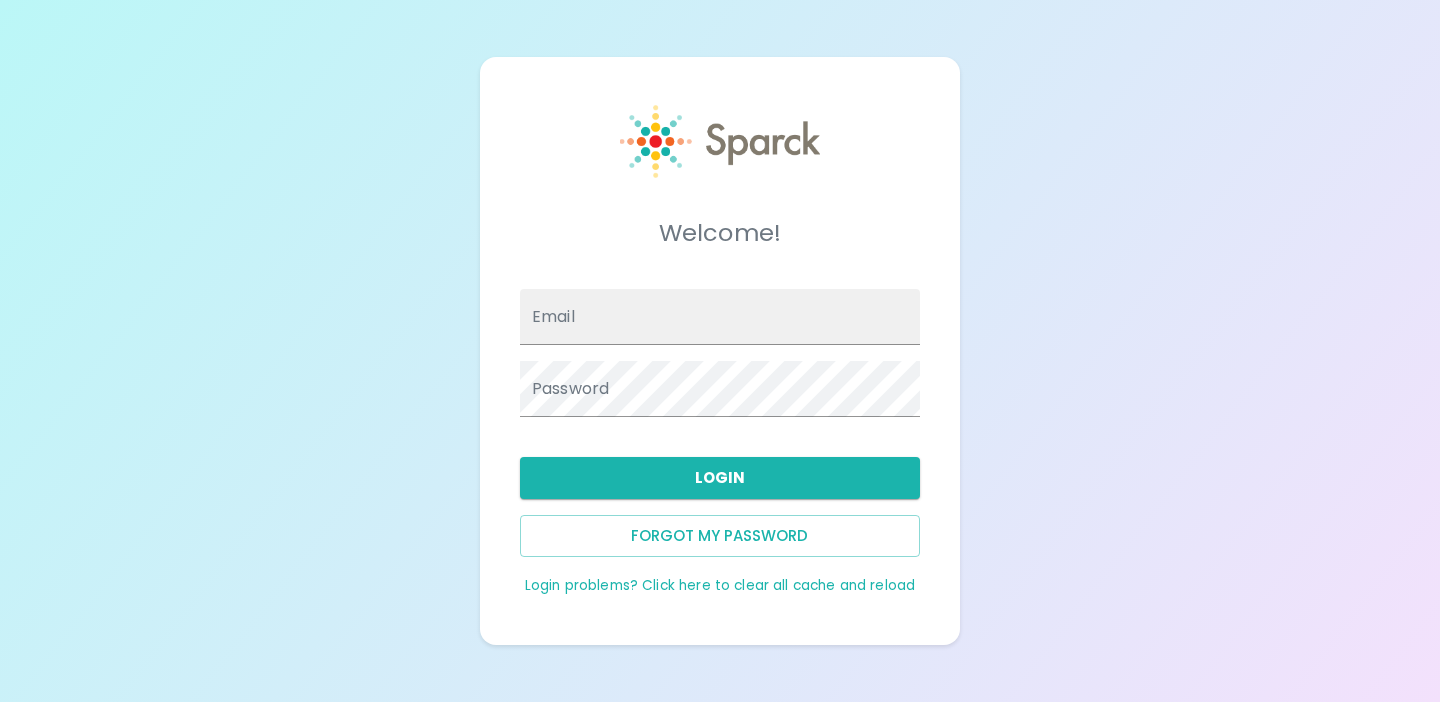 scroll, scrollTop: 0, scrollLeft: 0, axis: both 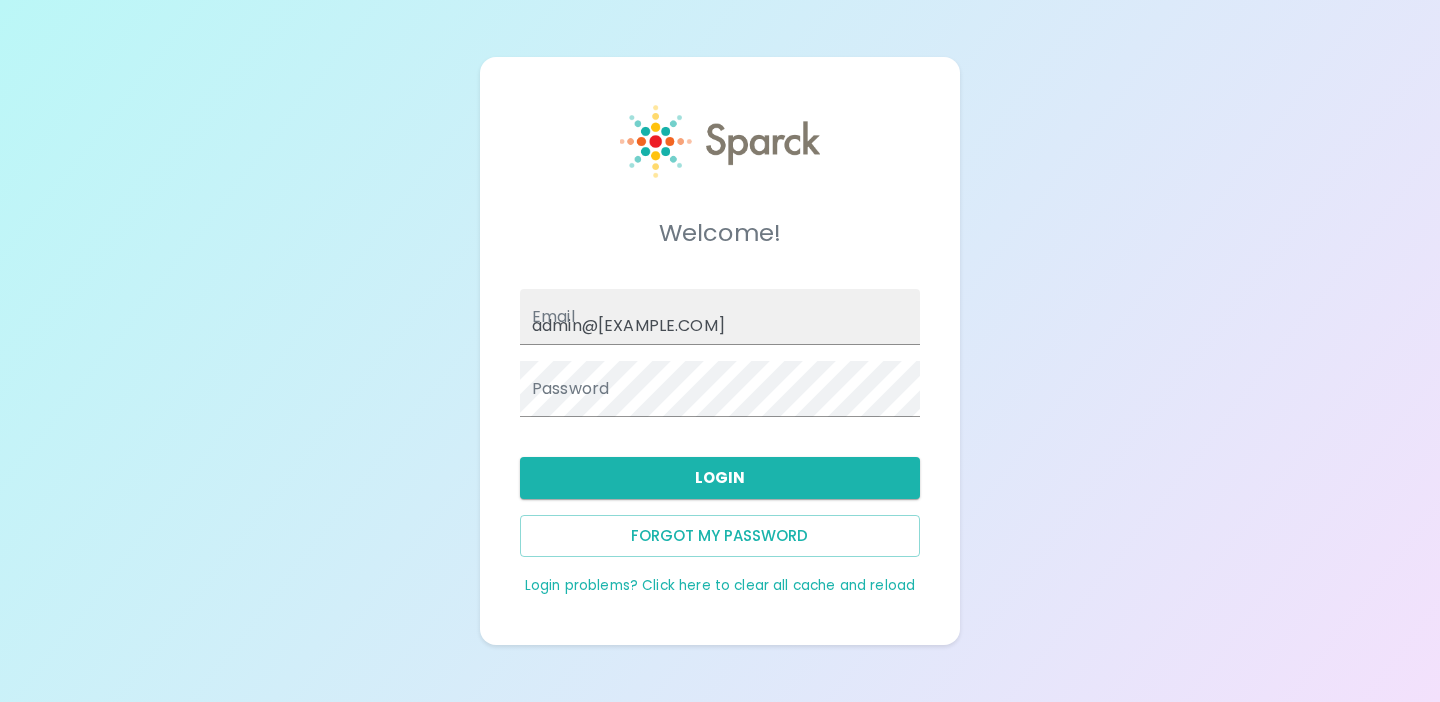 click on "Welcome! Email admin@[EXAMPLE.COM] Password Login Forgot my password Login problems? Click here to clear all cache and reload" at bounding box center [720, 351] 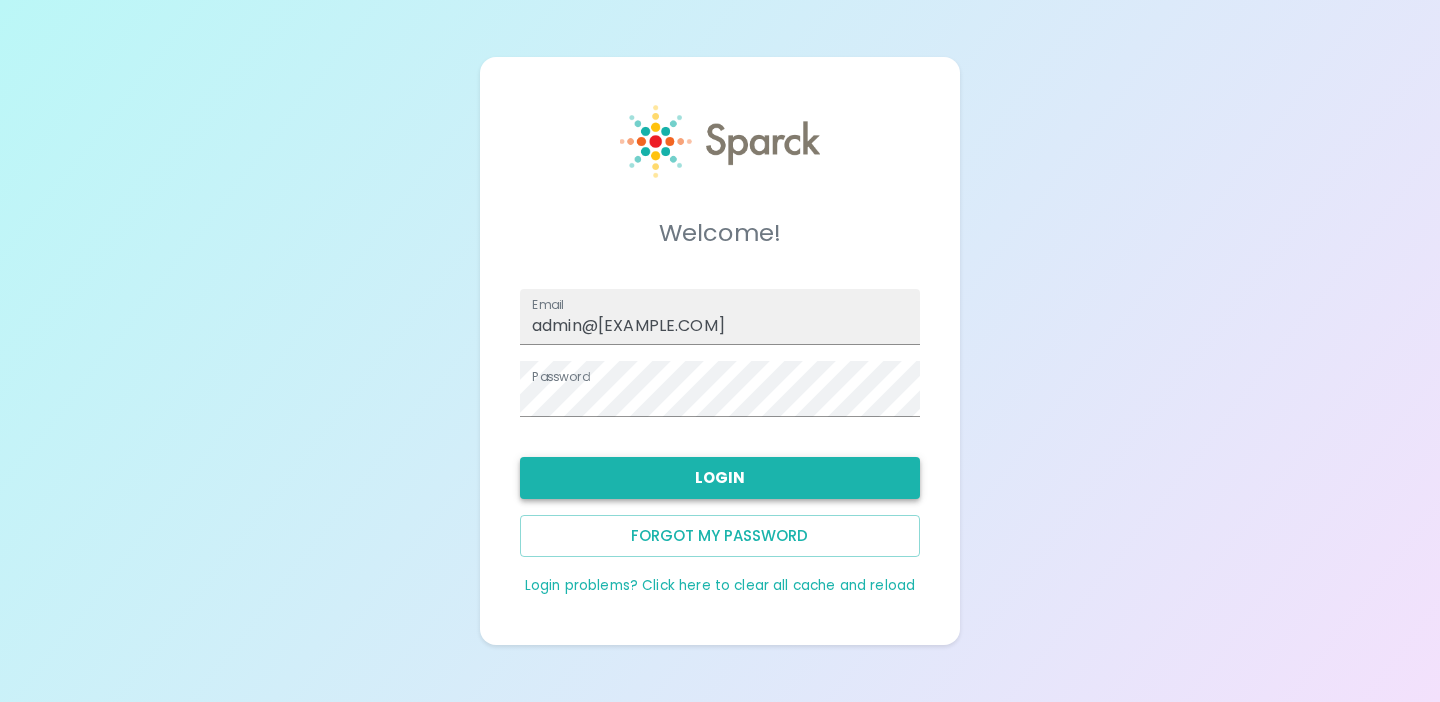click on "Login" at bounding box center [720, 478] 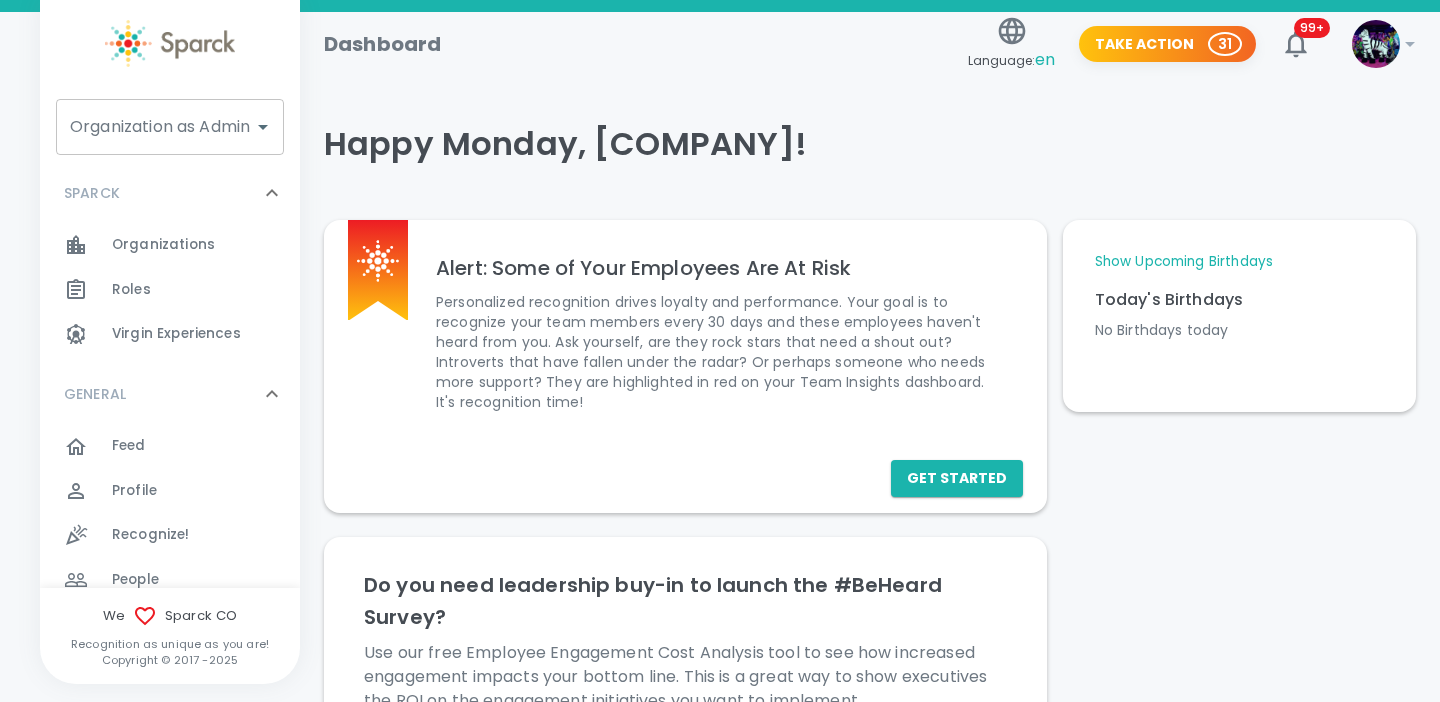 click on "Organization as Admin Organization as Admin" at bounding box center (170, 127) 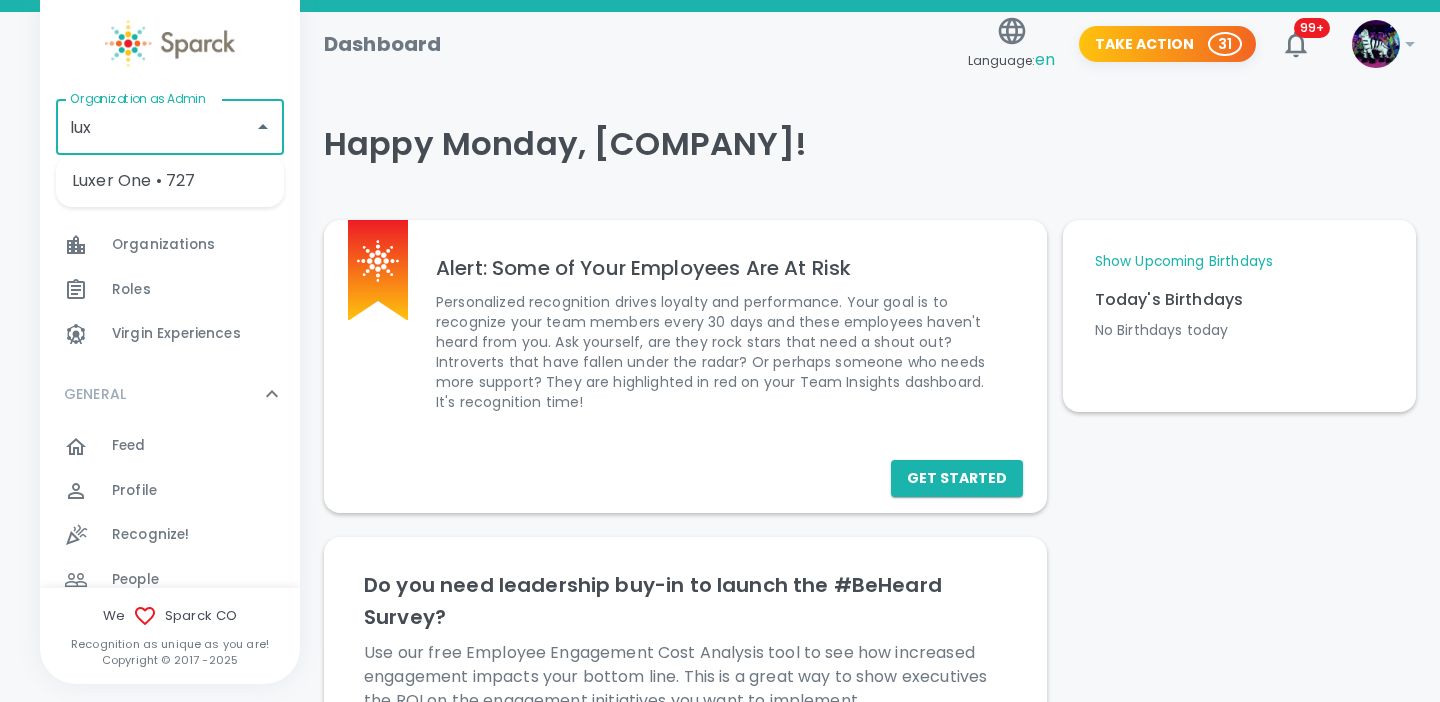 click on "Luxer One • 727" at bounding box center [170, 181] 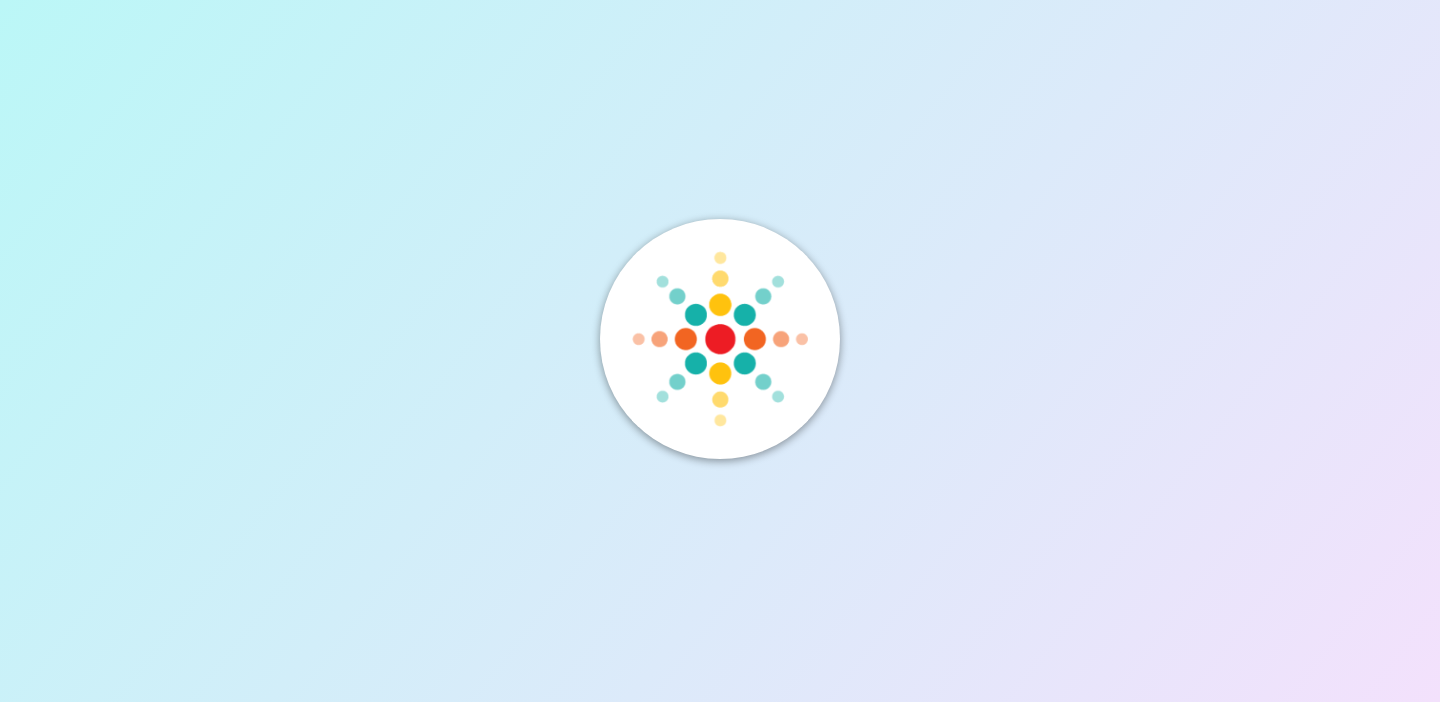 scroll, scrollTop: 0, scrollLeft: 0, axis: both 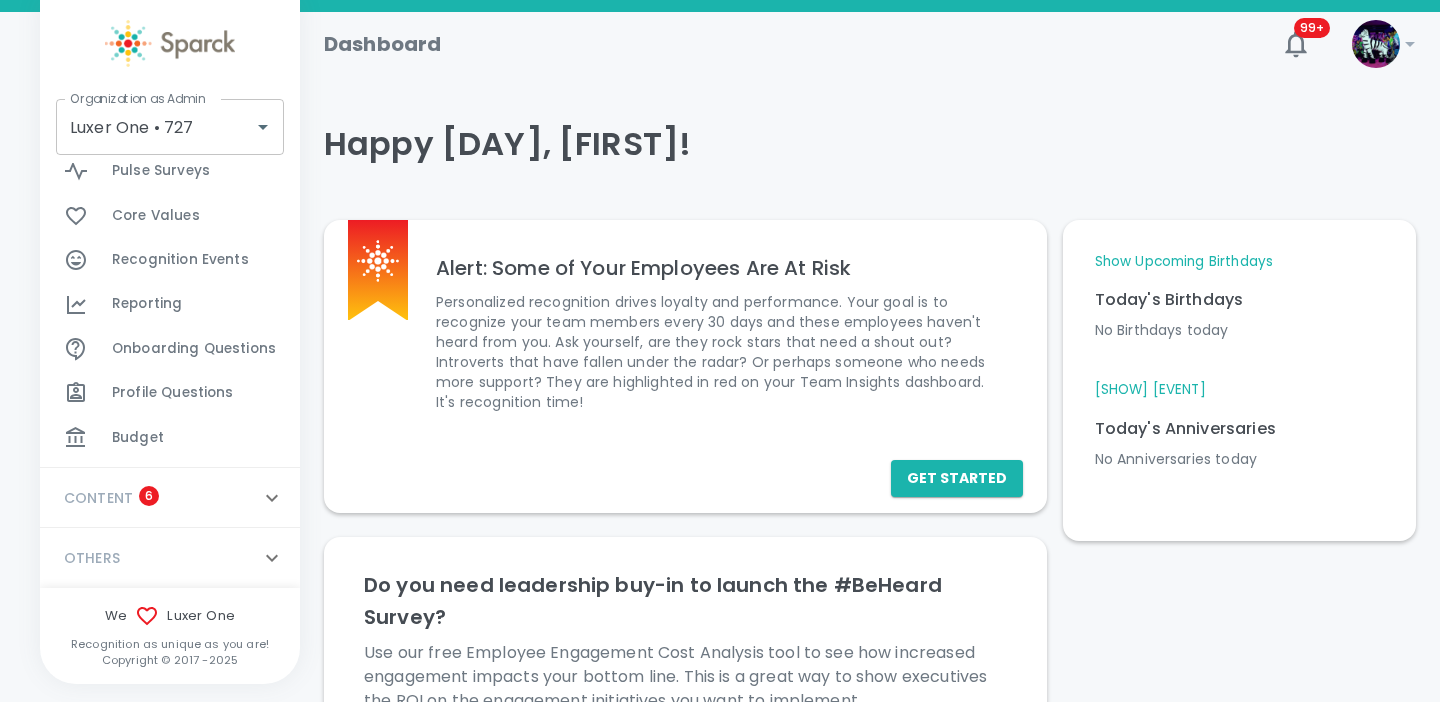 click on "Budget" at bounding box center [138, 438] 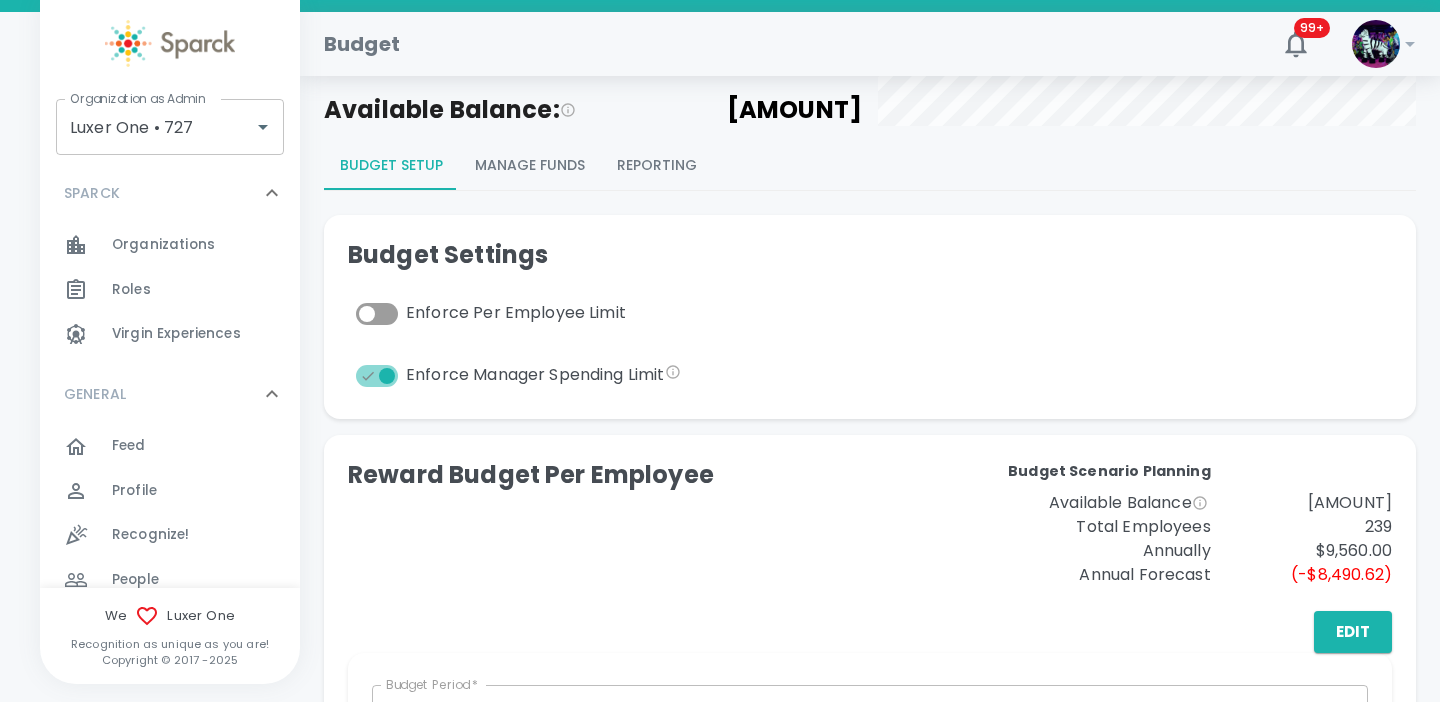 scroll, scrollTop: 78, scrollLeft: 0, axis: vertical 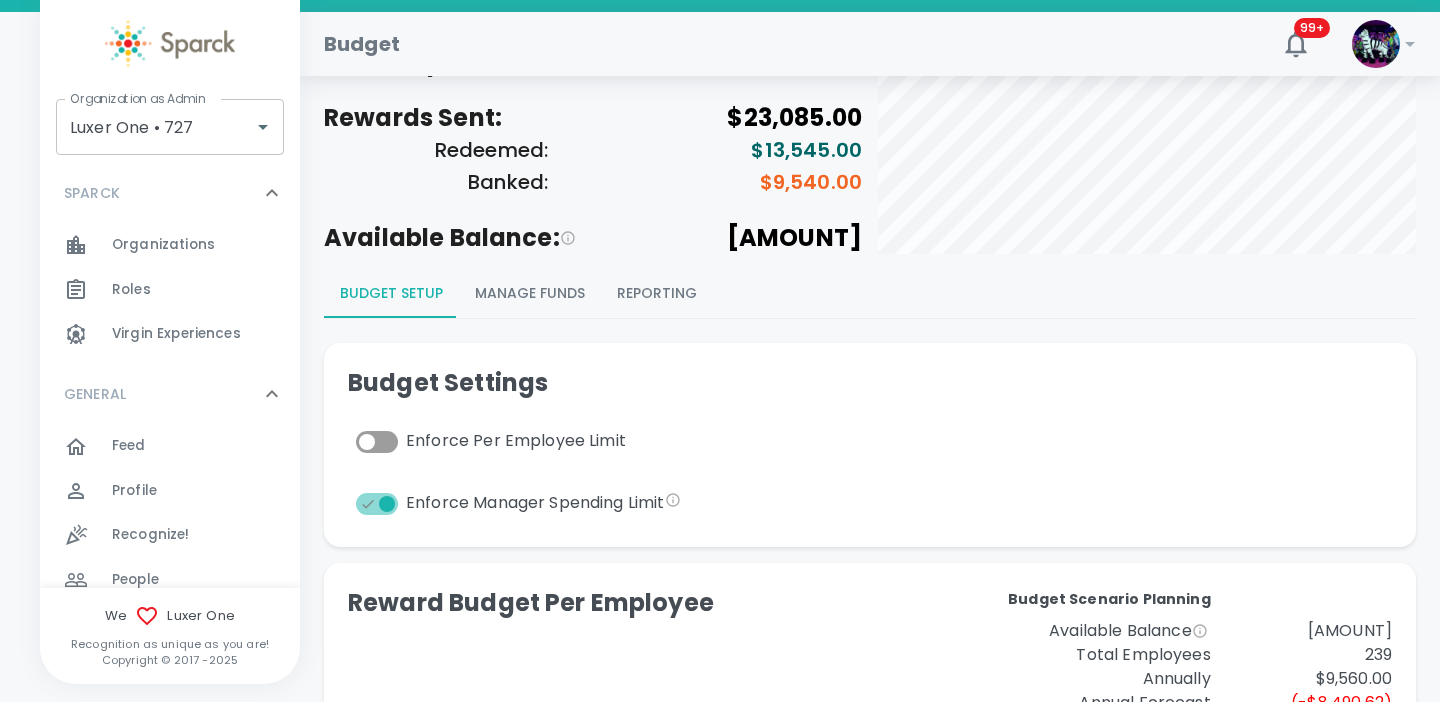 click on "Manage Funds" at bounding box center [530, 294] 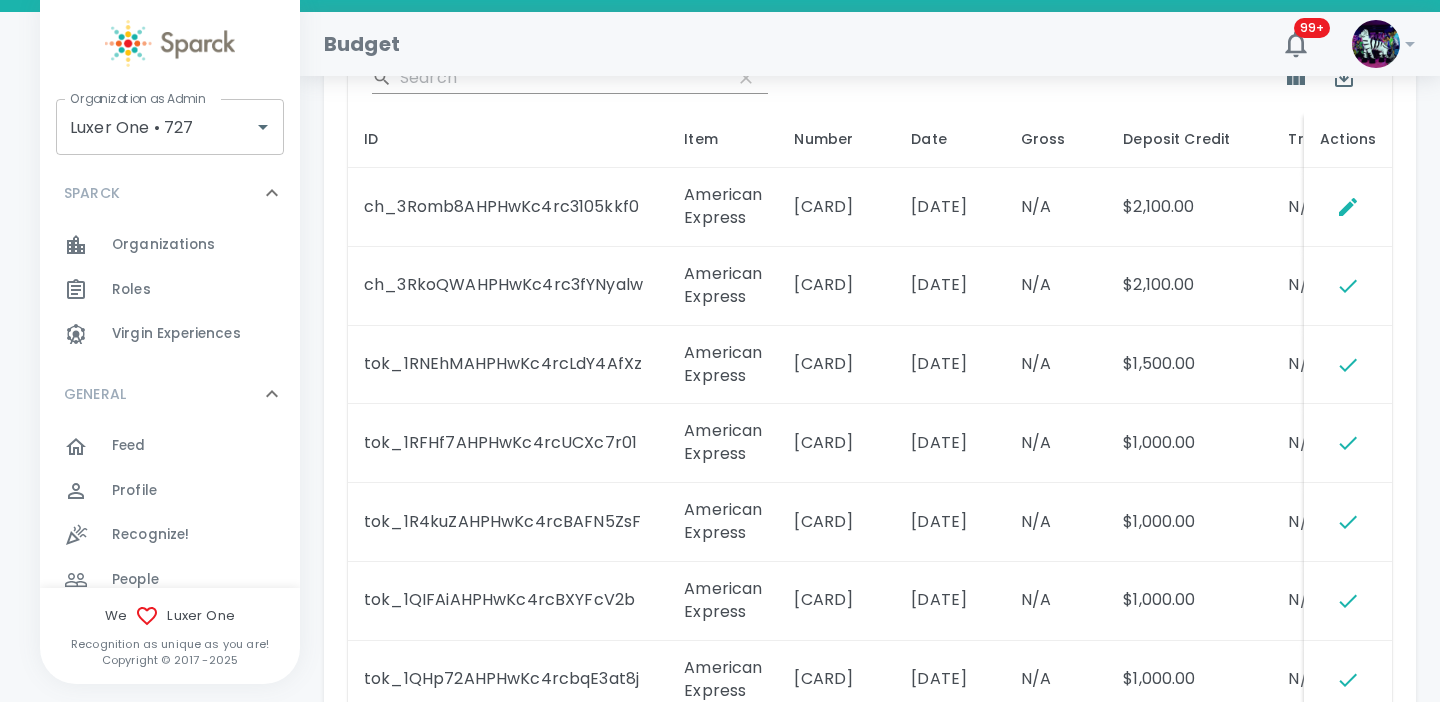 scroll, scrollTop: 1105, scrollLeft: 0, axis: vertical 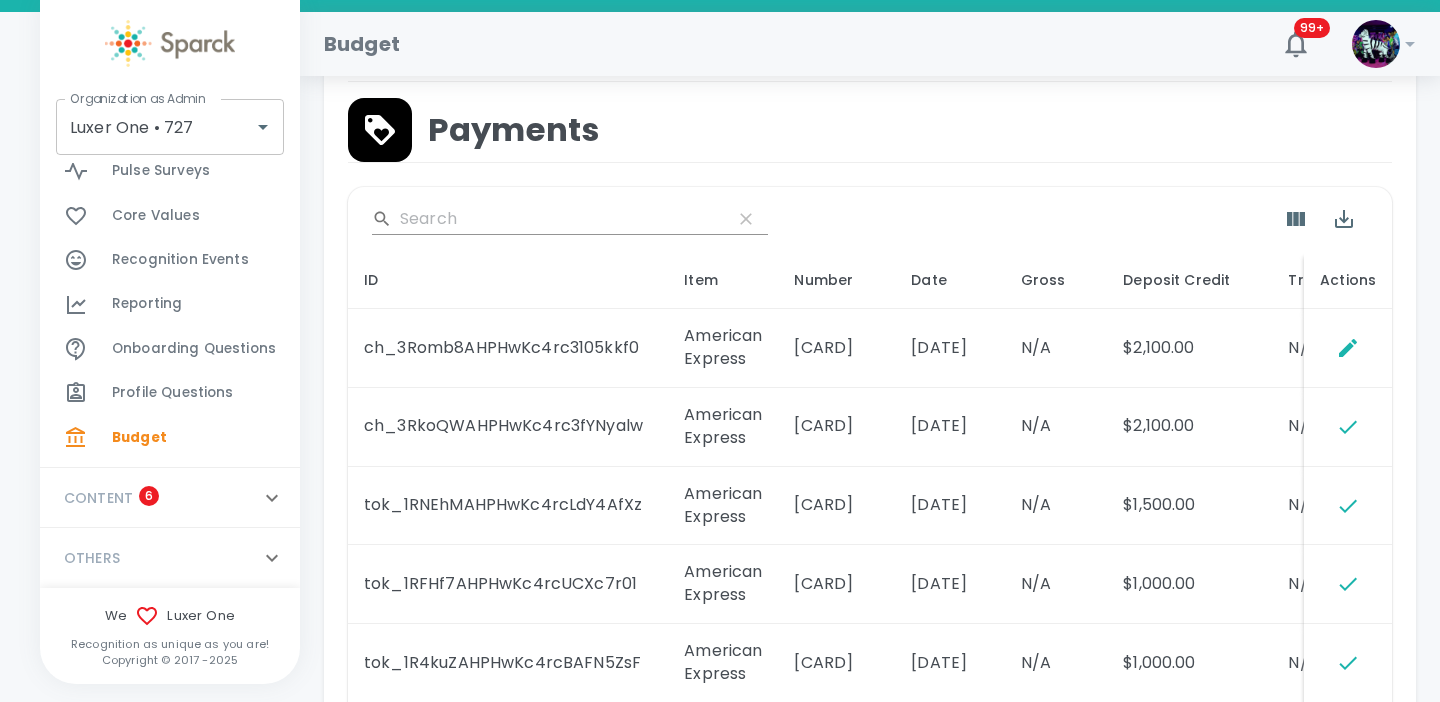 click on "Reporting" at bounding box center (147, 304) 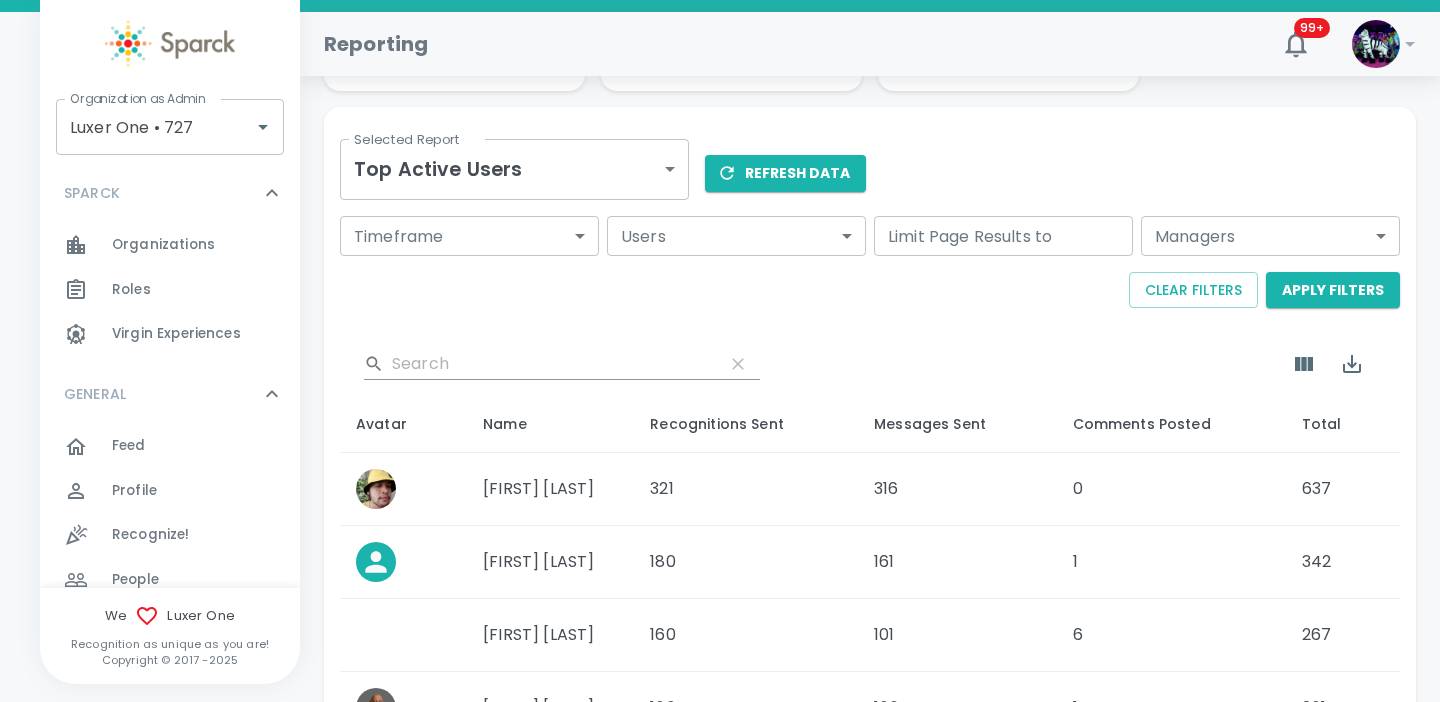 scroll, scrollTop: 249, scrollLeft: 0, axis: vertical 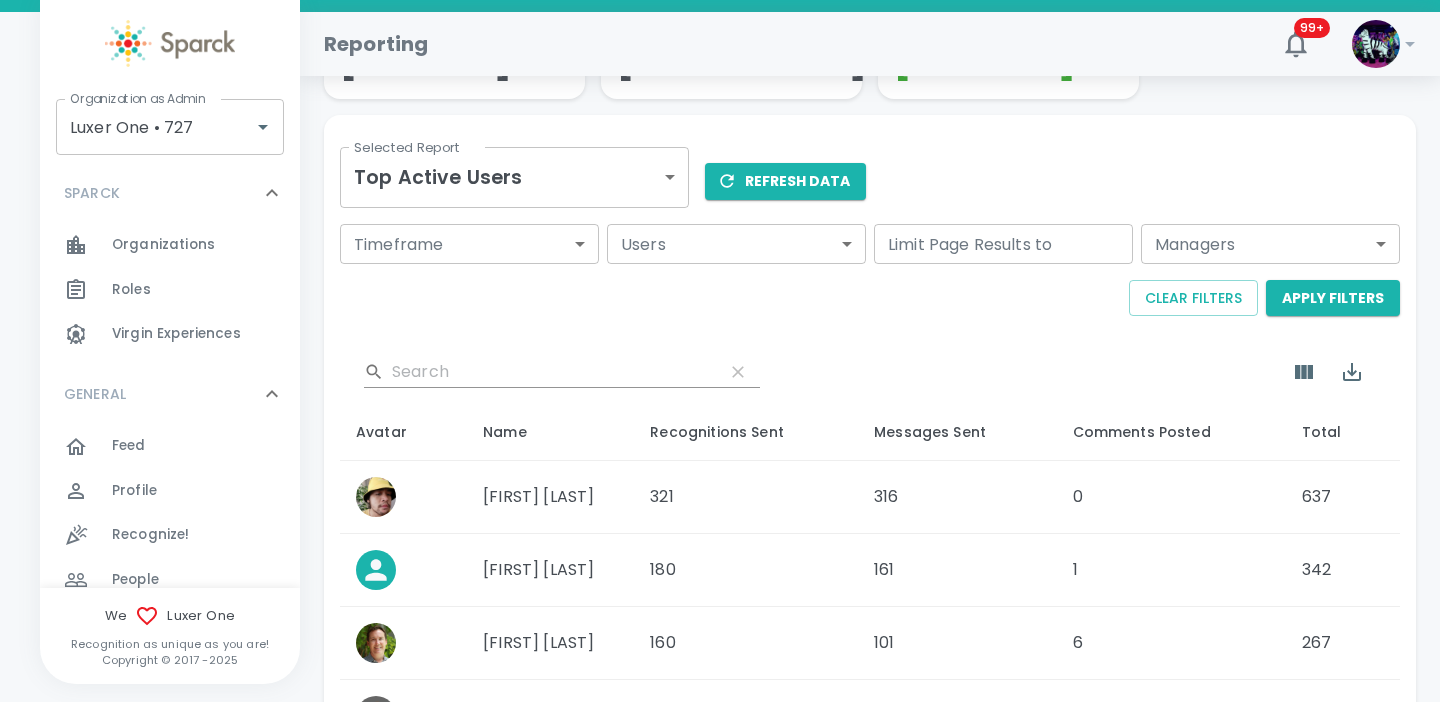 click on "Skip Navigation Reporting 99+ ! Organization as Admin Luxer One • 727 Organization as Admin SPARCK 0 Organizations 0 Roles 0 Virgin Experiences 0 GENERAL 0 Feed 0 Profile 0 Recognize! 0 People 0 Dashboard 0 Team Insights 0 #BeHeard Survey 0 Pulse Surveys 0 MANAGEMENT 0 My Organization 0 Employees 0 Demographics 0 #BeHeard Surveys 0 Pulse Surveys 0 Core Values 0 Recognition Events 0 Reporting 0 Onboarding Questions 0 Profile Questions 0 Budget 0 CONTENT 6 Inappropriate Content 0 Suggestions 6 OTHERS 0 Invoices 0 Settings 0 We     Luxer One Recognition as unique as you are! Copyright © 2017 -  [DATE] Total Recognitions Sent 2165 Total Unused Rewards 0 Total Messages Sent 1758 Total Comments 117 Total Users Not Recognized 113 Percentage of Users Not Recognized 47.28% Budget Main Balance $[AMOUNT] Selected Report Top Active Users top-active-users Selected Report Refresh Data Timeframe ​ Timeframe Users ​ Users Limit Page Results to Limit Page Results to Managers ​ Managers Clear Filters Apply Filters" at bounding box center [720, 557] 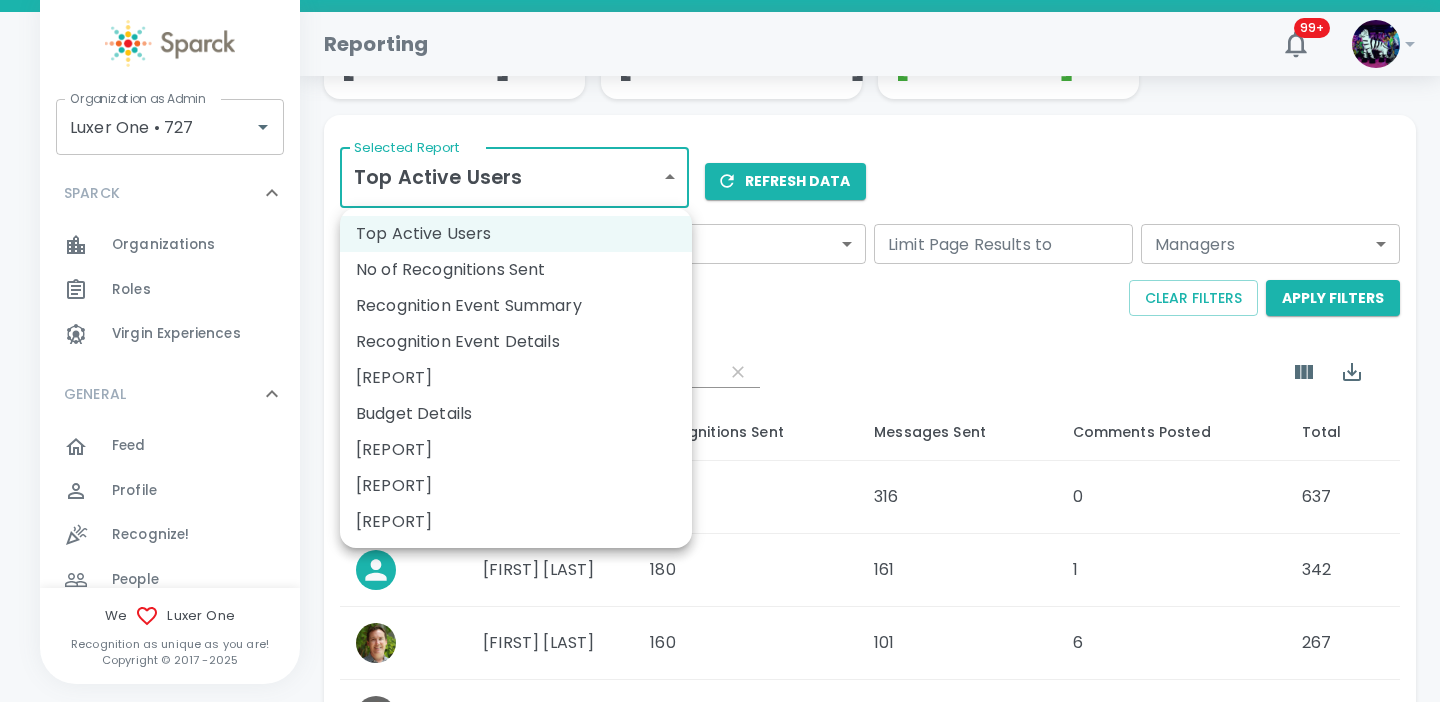 click on "[REPORT]" at bounding box center [516, 450] 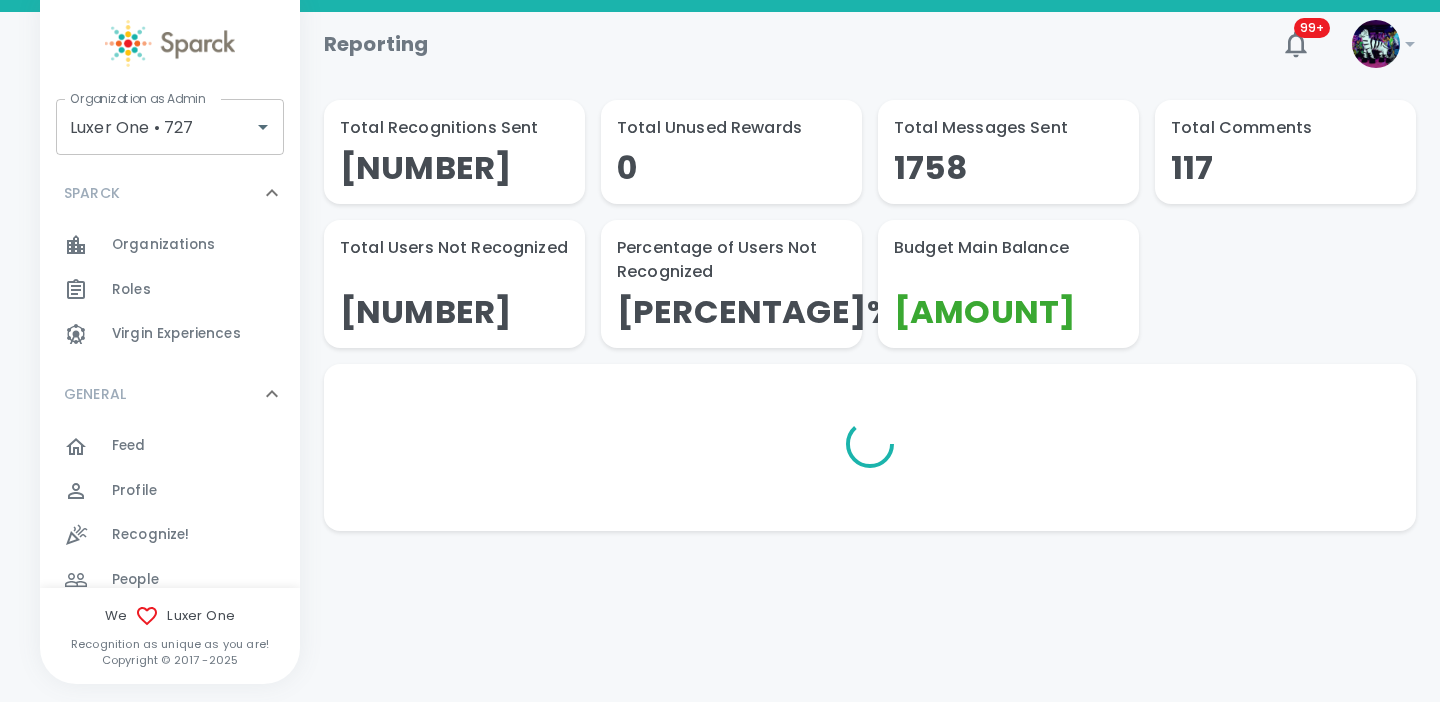 scroll, scrollTop: 0, scrollLeft: 0, axis: both 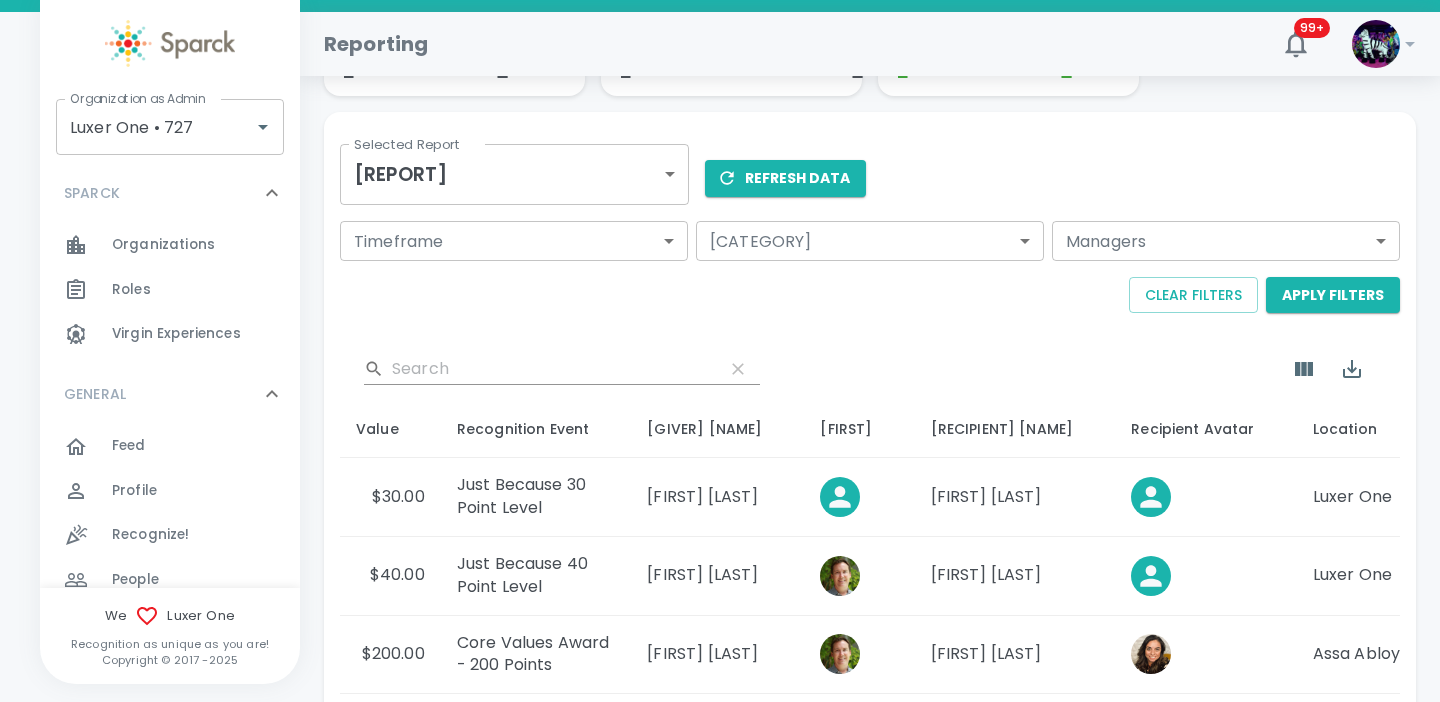 click on "Skip Navigation Reporting 99+ ! Organization as Admin Luxer One • 727 Organization as Admin SPARCK 0 Organizations 0 Roles 0 Virgin Experiences 0 GENERAL 0 Feed 0 Profile 0 Recognize! 0 People 0 Dashboard 0 Team Insights 0 #BeHeard Survey 0 Pulse Surveys 0 MANAGEMENT 0 My Organization 0 Employees 0 Demographics 0 #BeHeard Surveys 0 Pulse Surveys 0 Core Values 0 Recognition Events 0 Reporting 0 Onboarding Questions 0 Profile Questions 0 Budget 0 CONTENT 6 Inappropriate Content 0 Suggestions 6 OTHERS 0 Invoices 0 Settings 0 We     Luxer One Recognition as unique as you are! Copyright © 2017 -  [DATE] Total Recognitions Sent 2165 Total Unused Rewards 0 Total Messages Sent 1758 Total Comments 117 Total Users Not Recognized 113 Percentage of Users Not Recognized 47.28% Budget Main Balance $[AMOUNT] Selected Report Financial Report financial-report Selected Report Refresh Data Timeframe ​ Timeframe Departments ​ Departments Managers ​ Managers Clear Filters Apply Filters ​   Value Recognition Event $[AMOUNT]" at bounding box center (720, 574) 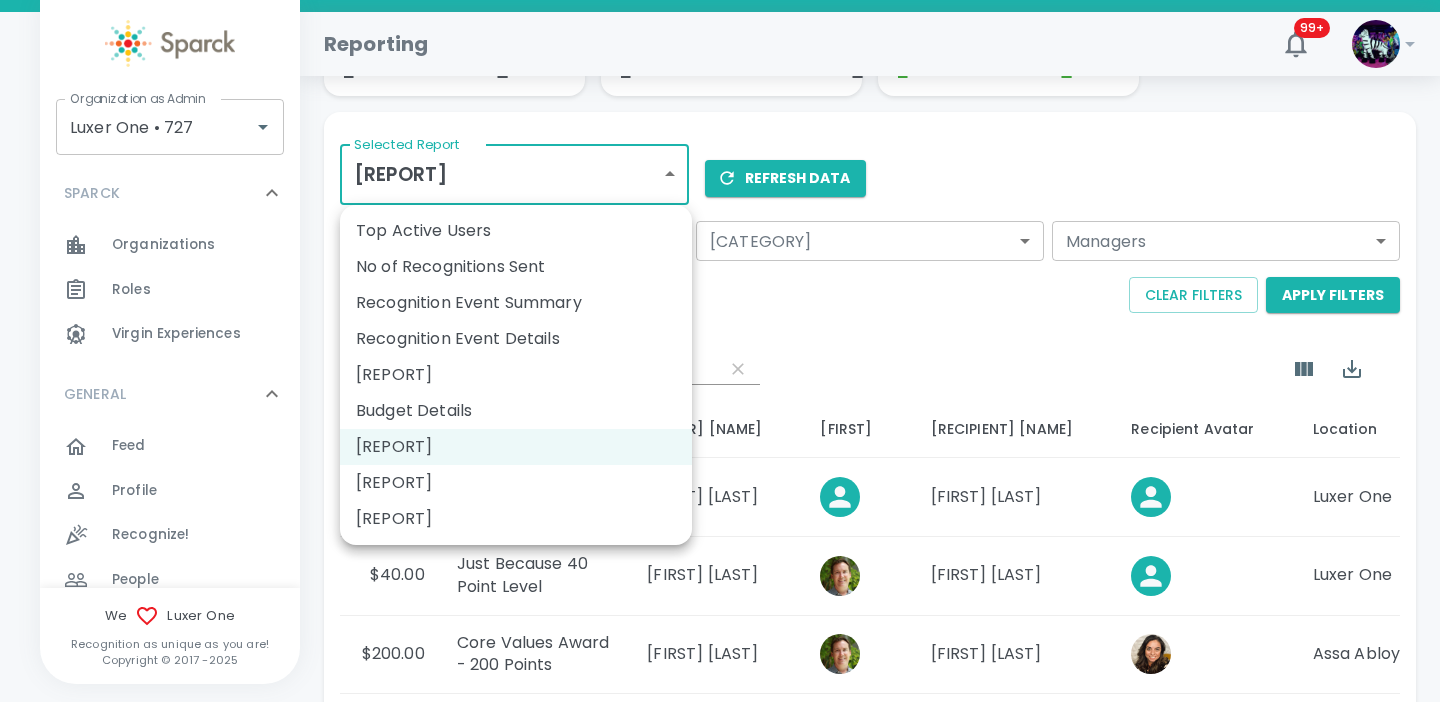 click on "[REPORT]" at bounding box center (516, 375) 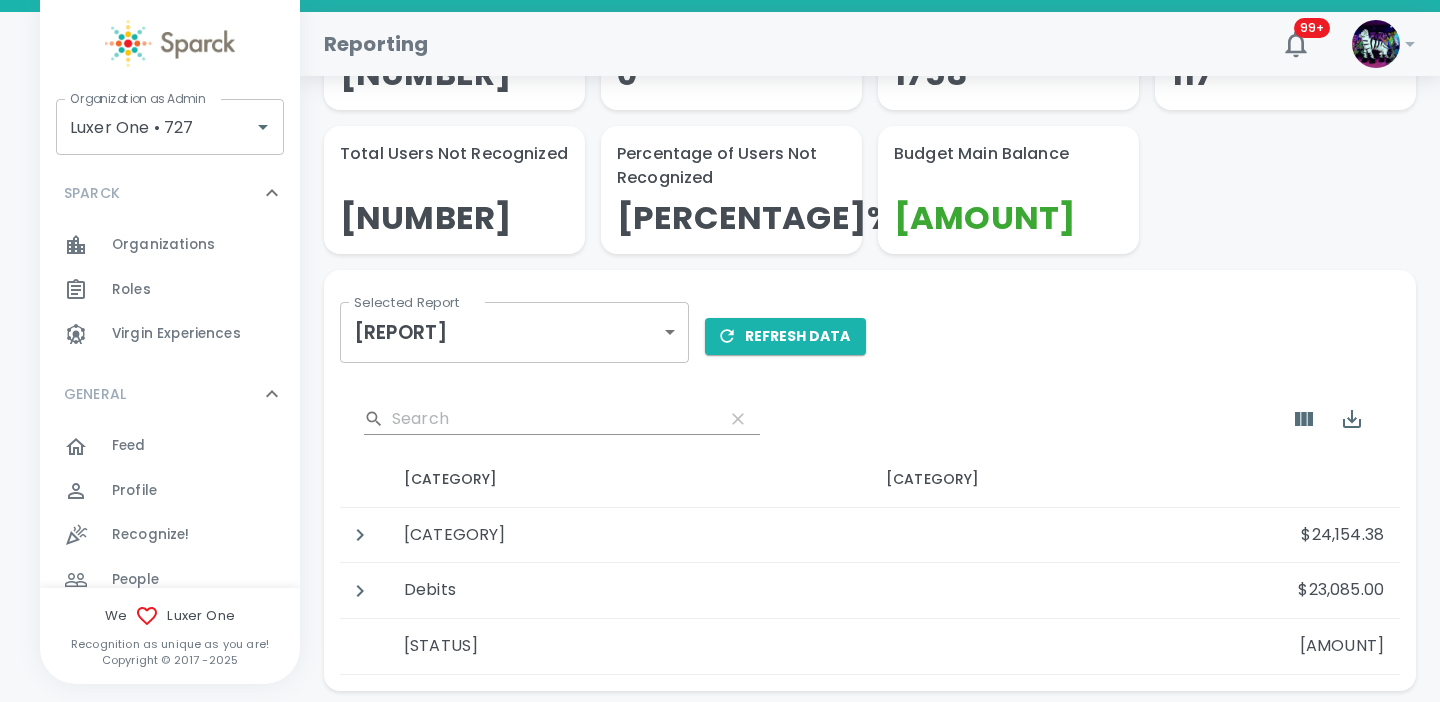 scroll, scrollTop: 187, scrollLeft: 0, axis: vertical 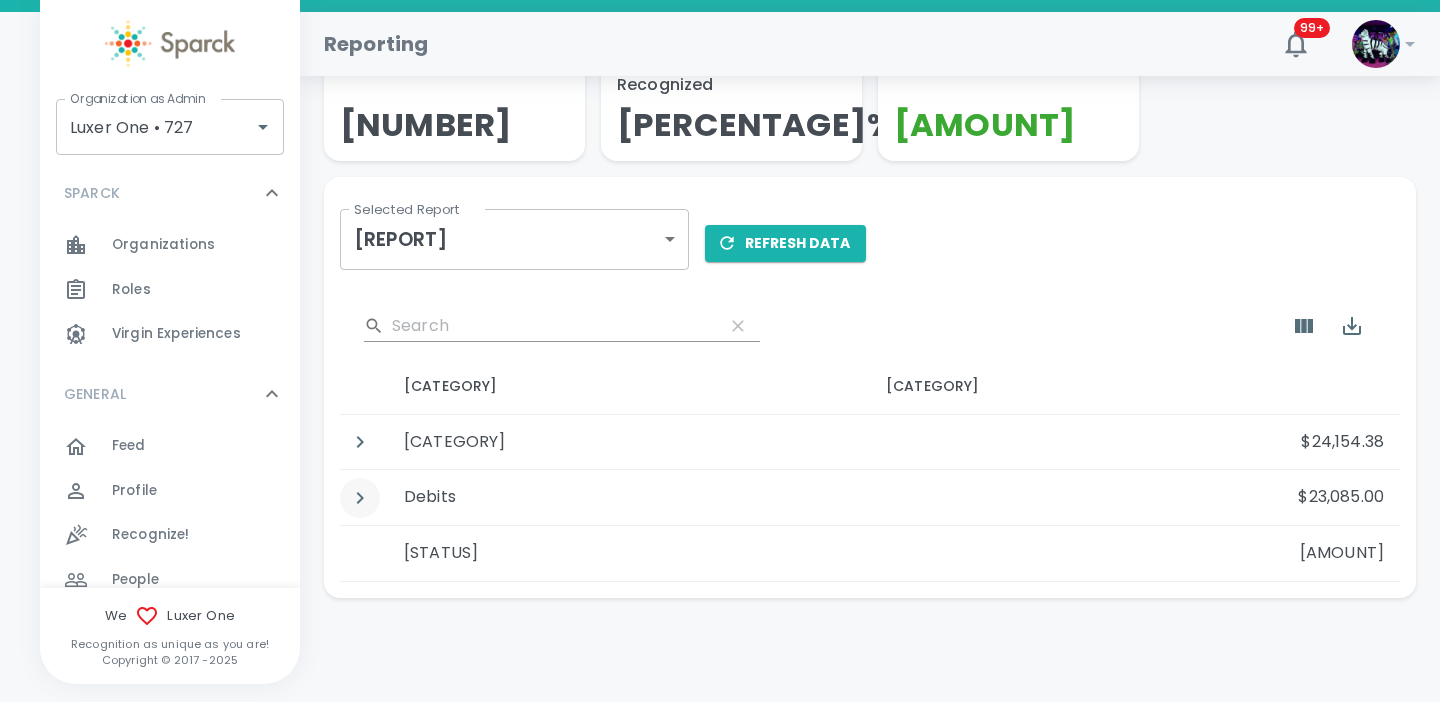 click 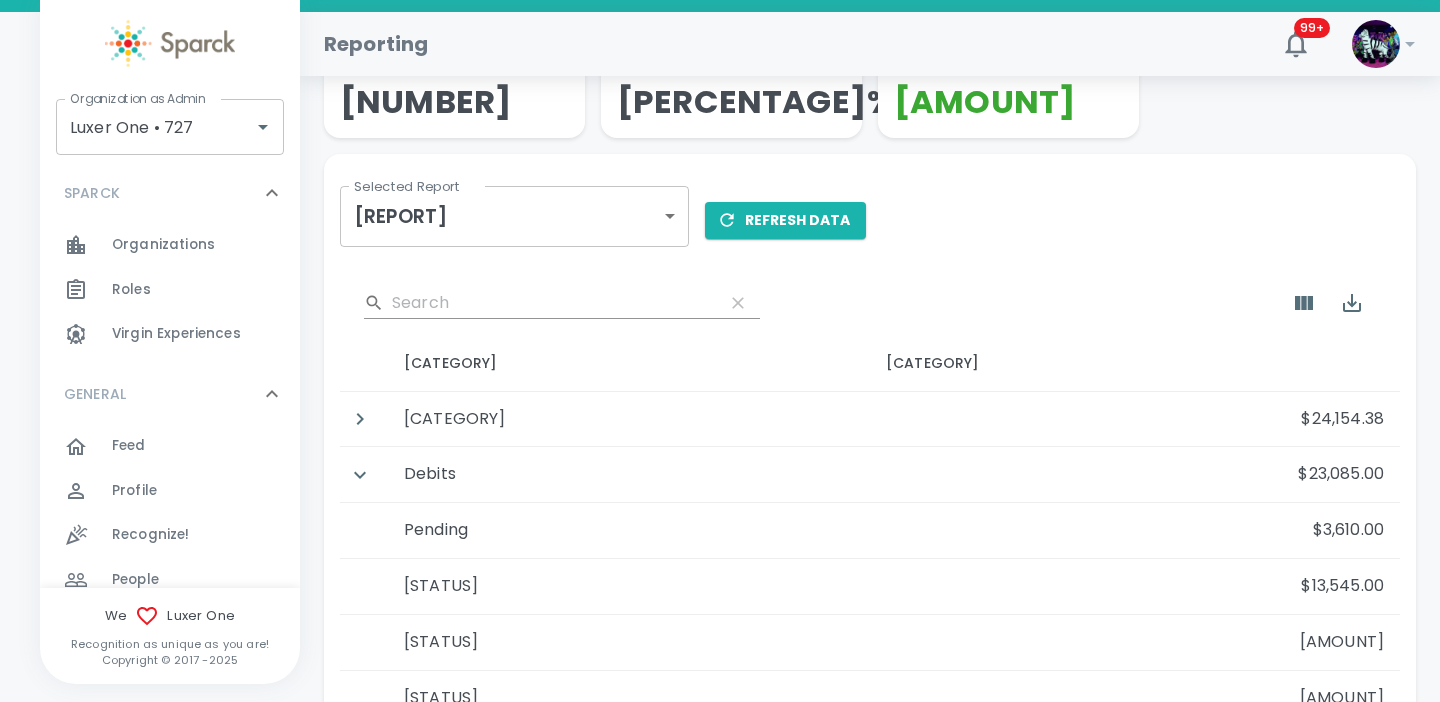 scroll, scrollTop: 203, scrollLeft: 0, axis: vertical 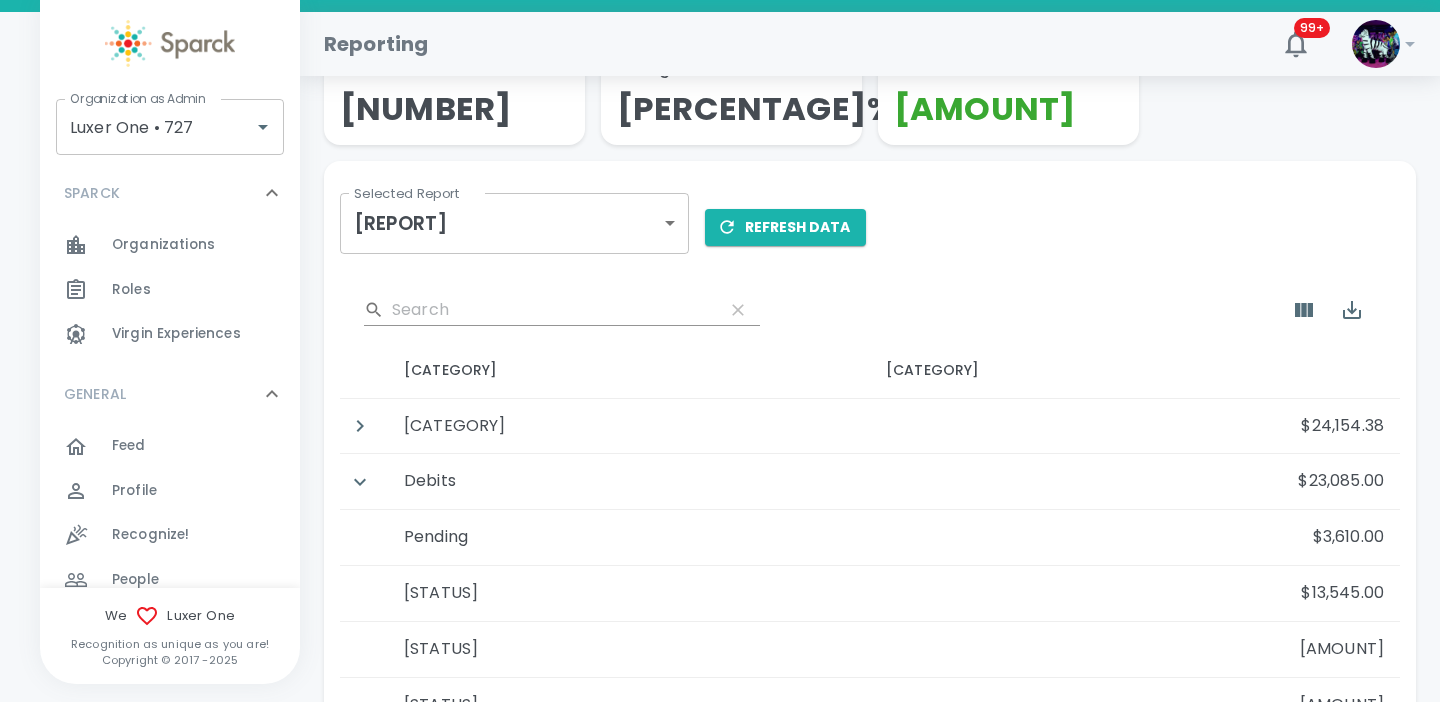 click on "Skip Navigation Reporting 99+ ! Organization as Admin Luxer One • 727 Organization as Admin SPARCK 0 Organizations 0 Roles 0 Virgin Experiences 0 GENERAL 0 Feed 0 Profile 0 Recognize! 0 People 0 Dashboard 0 Team Insights 0 #BeHeard Survey 0 Pulse Surveys 0 MANAGEMENT 0 My Organization 0 Employees 0 Demographics 0 #BeHeard Surveys 0 Pulse Surveys 0 Core Values 0 Recognition Events 0 Reporting 0 Onboarding Questions 0 Profile Questions 0 Budget 0 CONTENT 6 Inappropriate Content 0 Suggestions 6 OTHERS 0 Invoices 0 Settings 0 We     Luxer One Recognition as unique as you are! Copyright © 2017 -  [DATE] Total Recognitions Sent 2165 Total Unused Rewards 0 Total Messages Sent 1758 Total Comments 117 Total Users Not Recognized 113 Percentage of Users Not Recognized 47.28% Budget Main Balance $[AMOUNT] Selected Report Budget Summary budget-summary-report Selected Report Refresh Data ​   Description Amount Credits $[AMOUNT] Debits $[AMOUNT] Pending $[AMOUNT] Accepted $[AMOUNT] Banked $[AMOUNT] Available $[AMOUNT]" at bounding box center (720, 325) 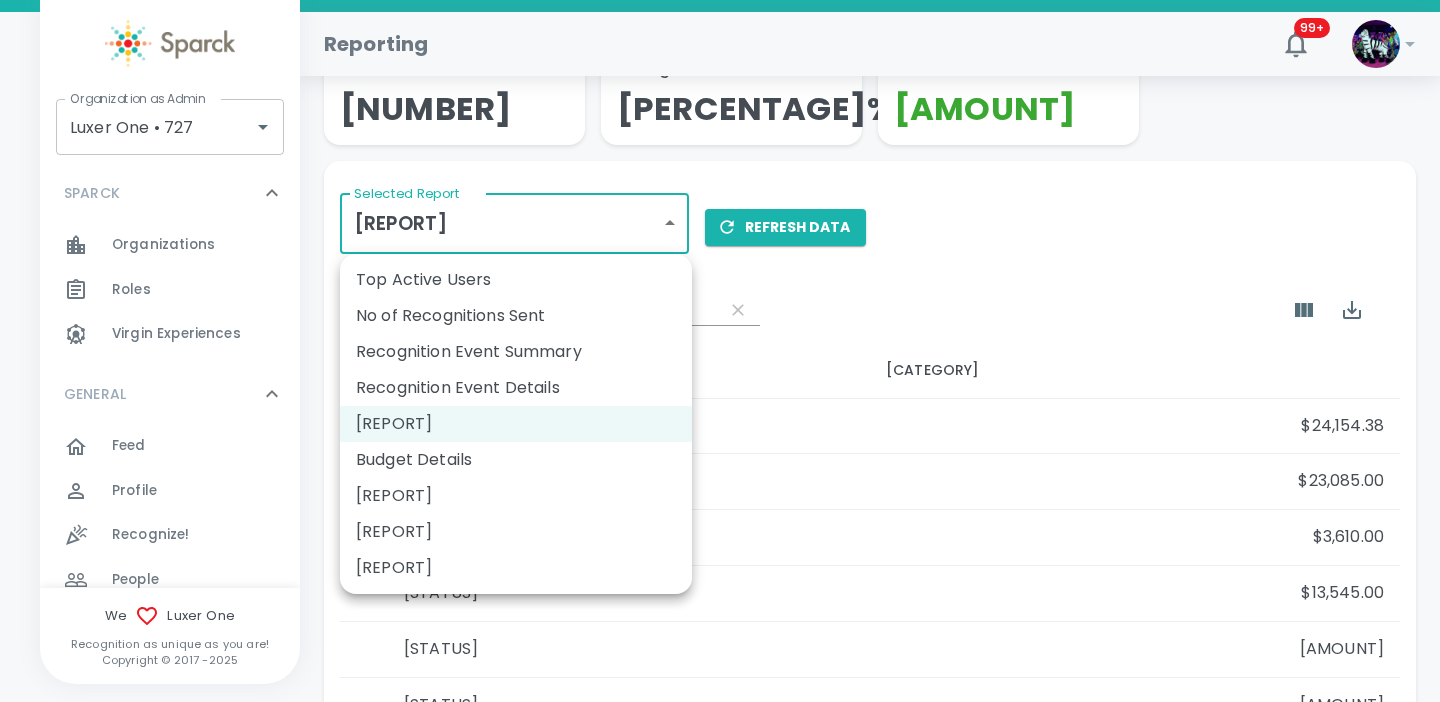 click on "Budget Details" at bounding box center [516, 460] 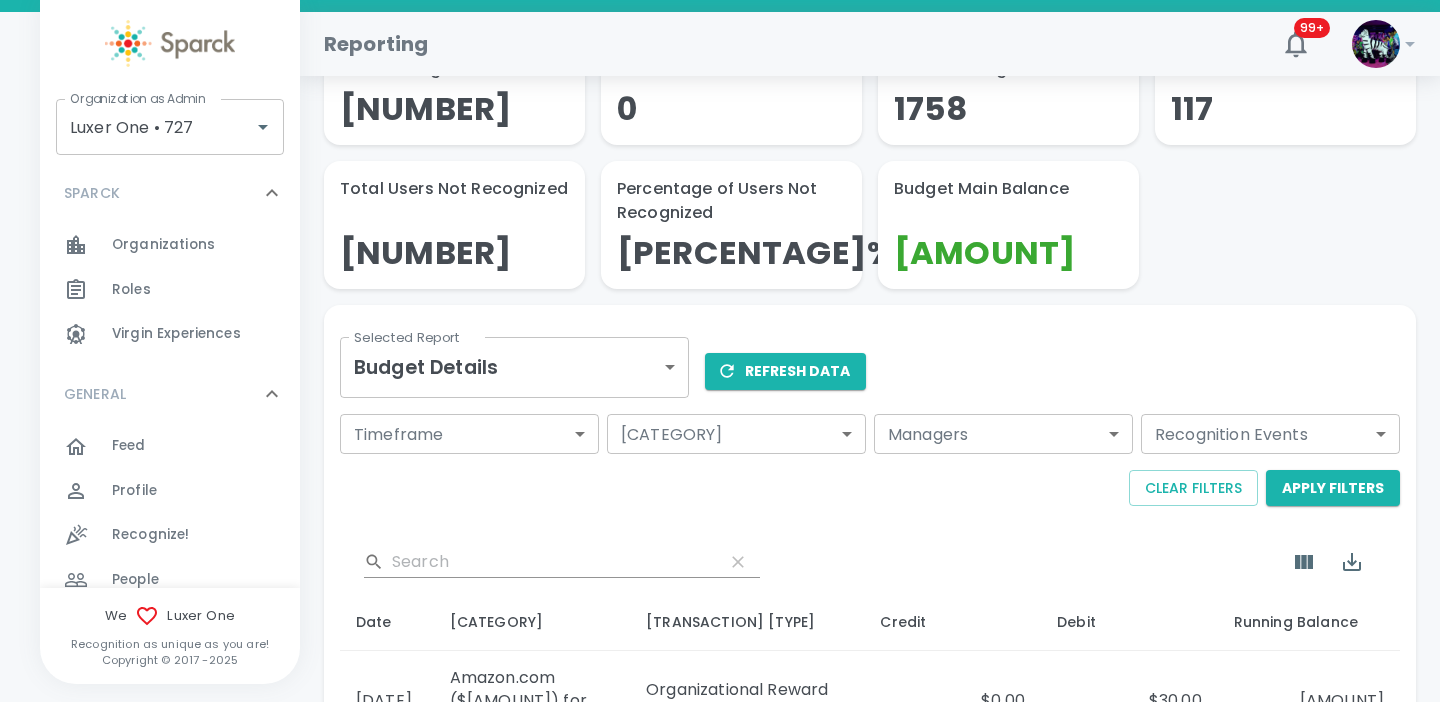 scroll, scrollTop: 0, scrollLeft: 0, axis: both 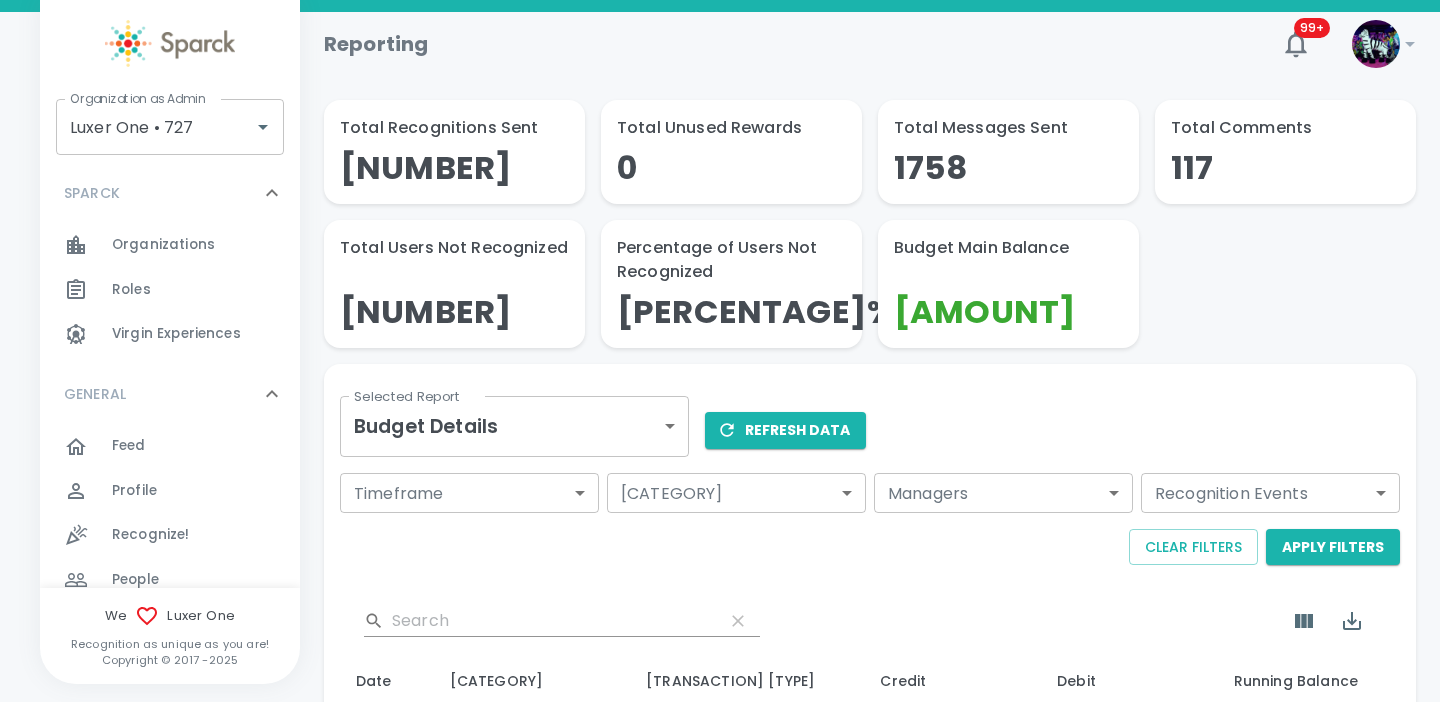 click on "Skip Navigation Reporting 99+ ! Organization as Admin Luxer One • 727 Organization as Admin SPARCK 0 Organizations 0 Roles 0 Virgin Experiences 0 GENERAL 0 Feed 0 Profile 0 Recognize! 0 People 0 Dashboard 0 Team Insights 0 #BeHeard Survey 0 Pulse Surveys 0 MANAGEMENT 0 My Organization 0 Employees 0 Demographics 0 #BeHeard Surveys 0 Pulse Surveys 0 Core Values 0 Recognition Events 0 Reporting 0 Onboarding Questions 0 Profile Questions 0 Budget 0 CONTENT 6 Inappropriate Content 0 Suggestions 6 OTHERS 0 Invoices 0 Settings 0 We     Luxer One Recognition as unique as you are! Copyright © 2017 -  [DATE] Total Recognitions Sent 2165 Total Unused Rewards 0 Total Messages Sent 1758 Total Comments 117 Total Users Not Recognized 113 Percentage of Users Not Recognized 47.28% Budget Main Balance $[AMOUNT] Selected Report Budget Details budget-report Selected Report Refresh Data Timeframe ​ Timeframe Departments ​ Departments Managers ​ Managers Recognition Events ​ Recognition Events Clear Filters Apply Filters" at bounding box center (720, 846) 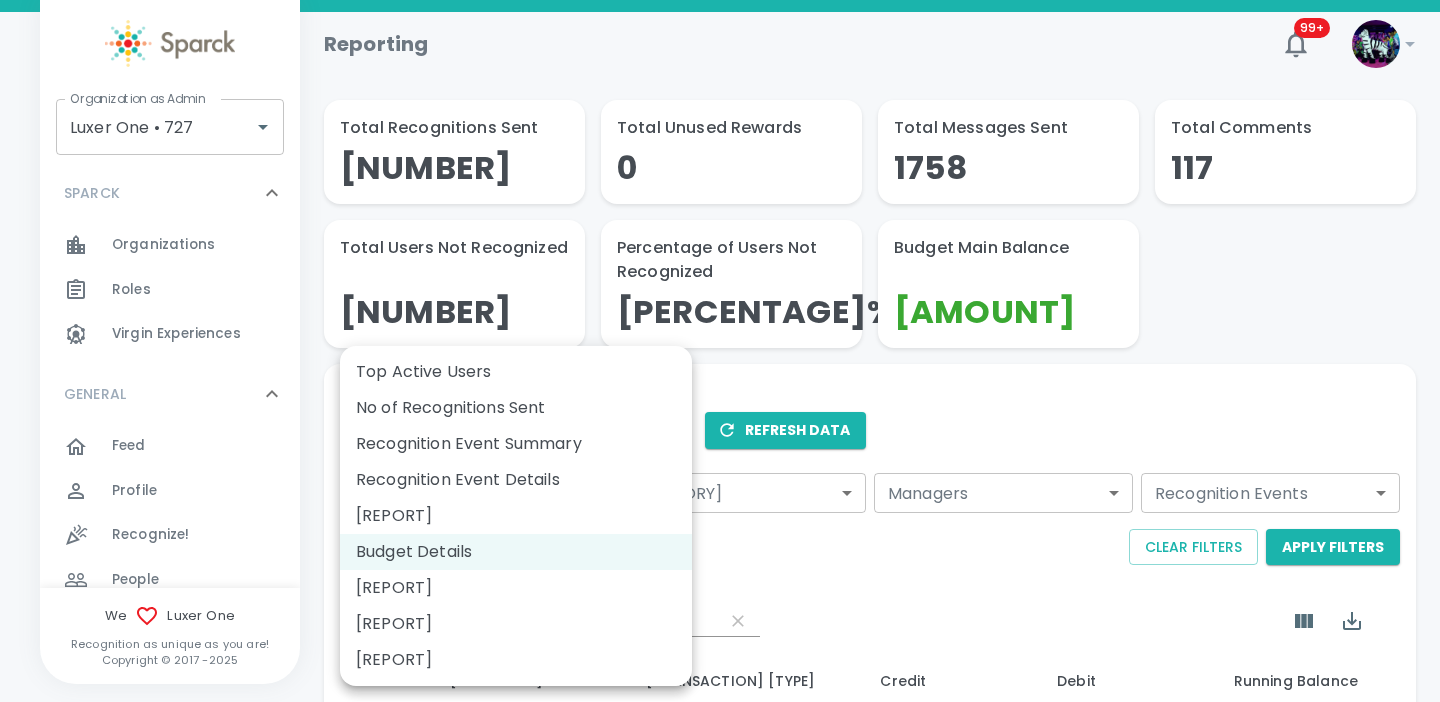 click at bounding box center [720, 351] 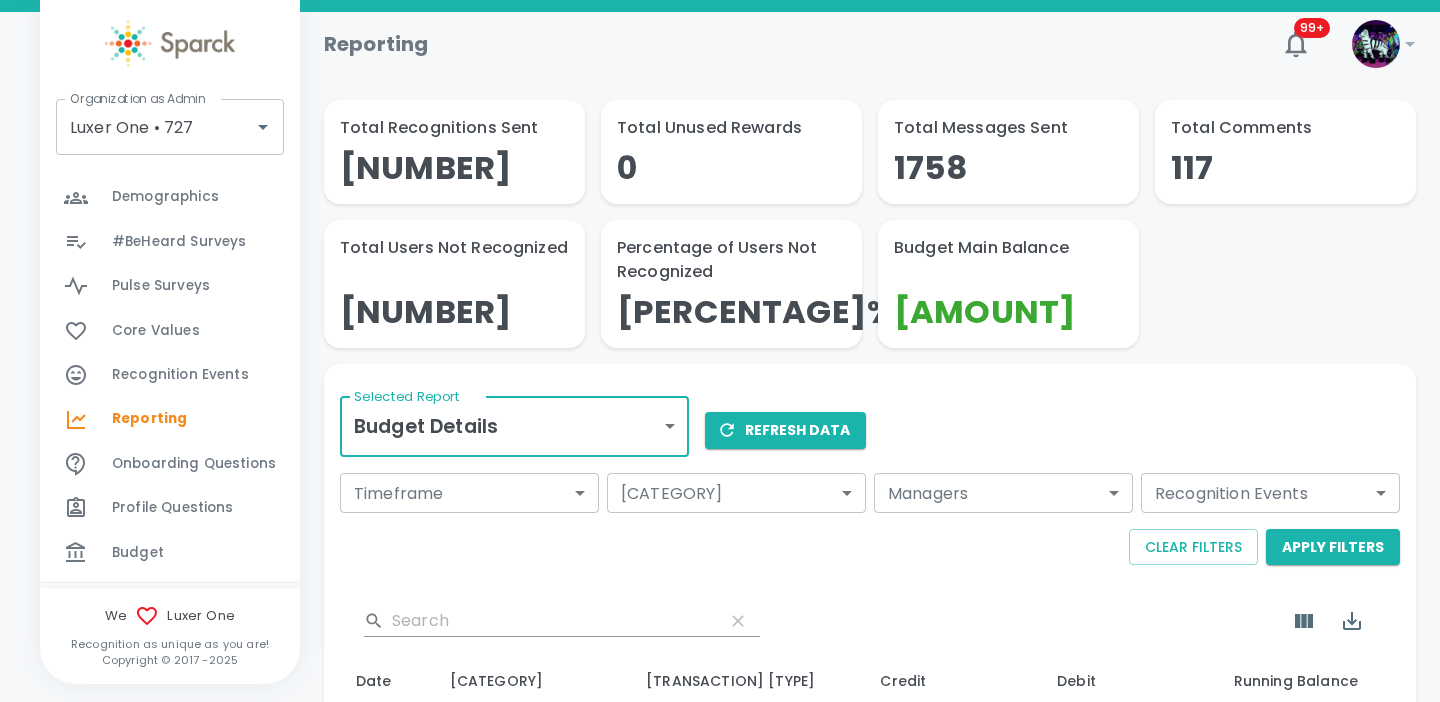 scroll, scrollTop: 876, scrollLeft: 0, axis: vertical 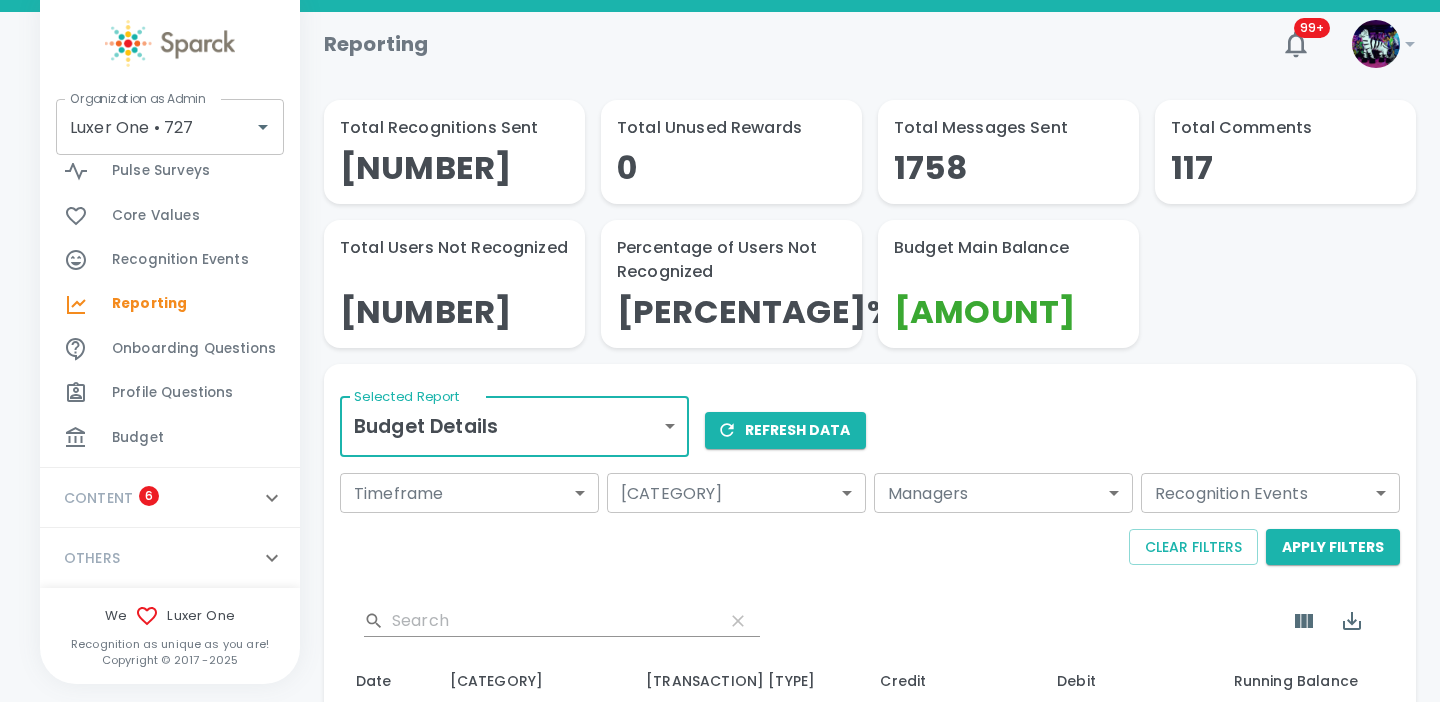 click on "Budget" at bounding box center (138, 438) 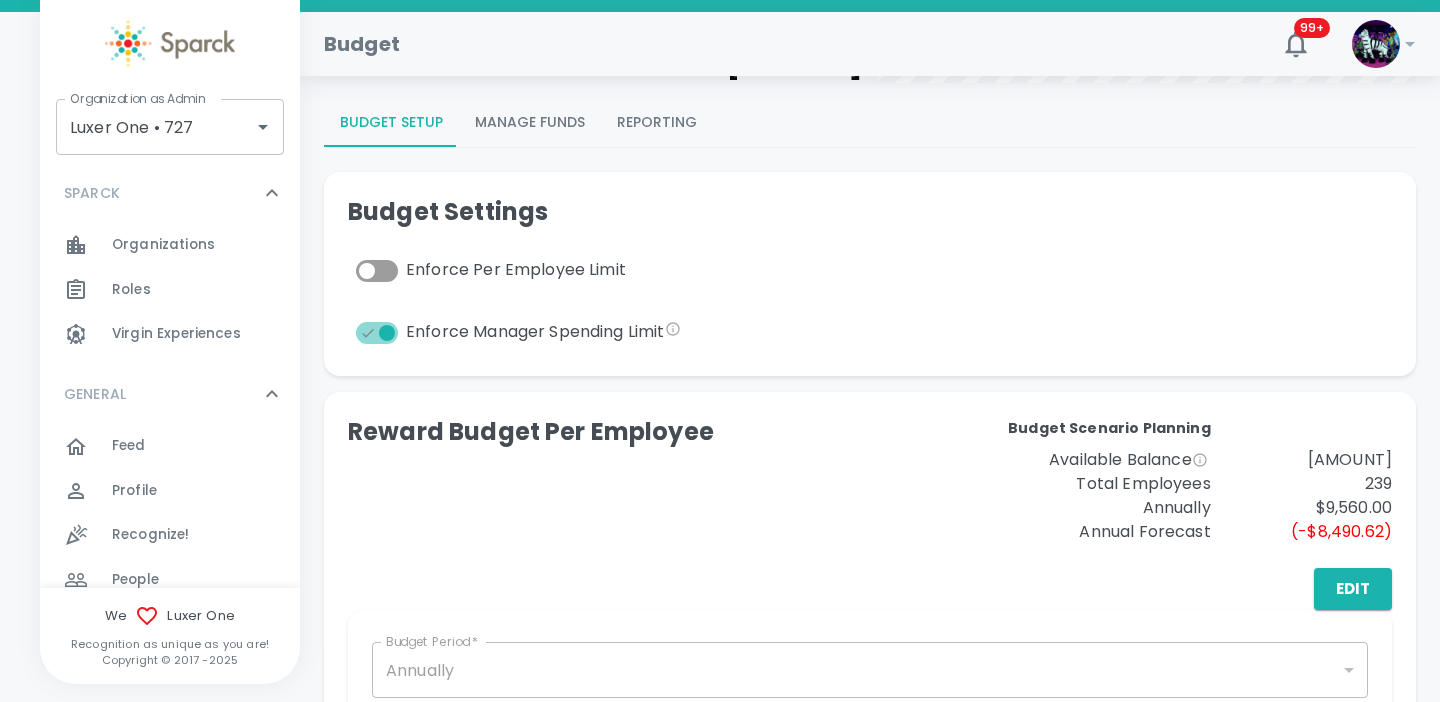 scroll, scrollTop: 236, scrollLeft: 0, axis: vertical 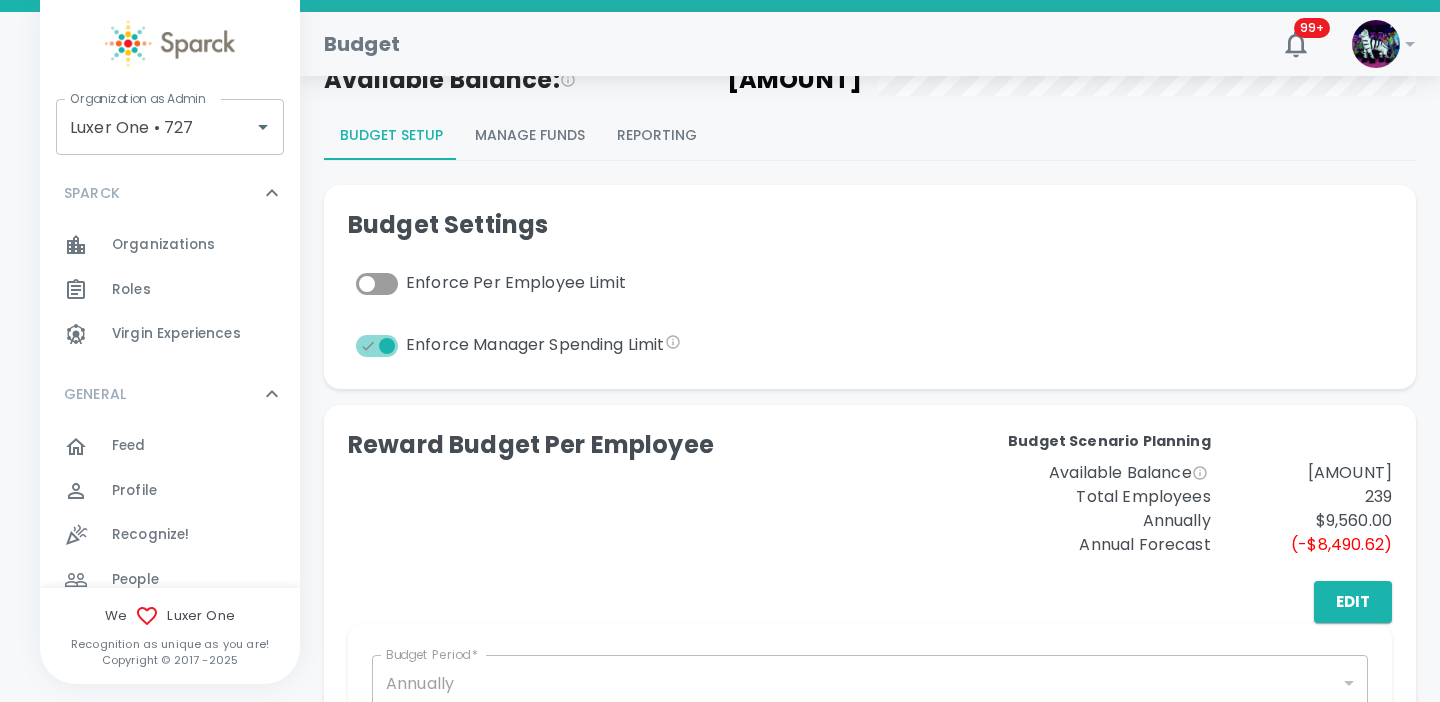 click on "Manage Funds" at bounding box center (530, 136) 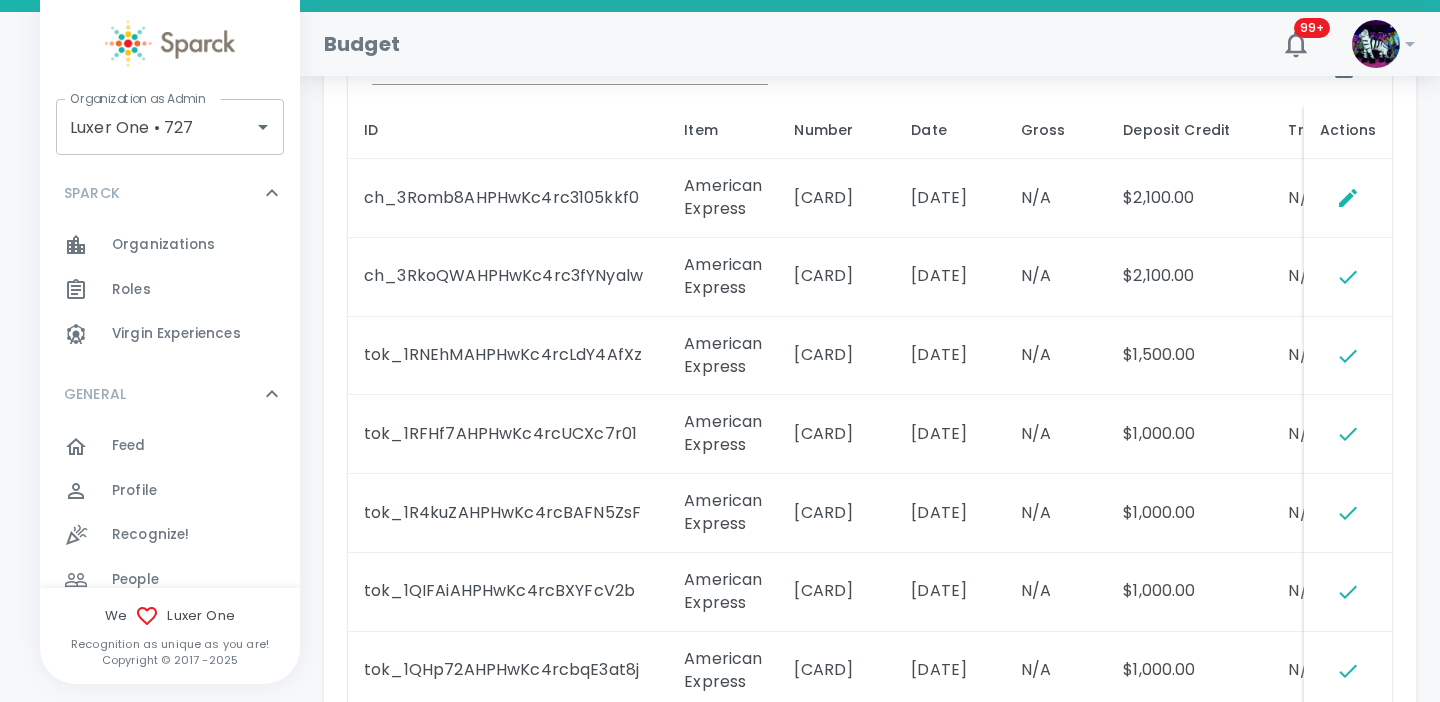 scroll, scrollTop: 1099, scrollLeft: 0, axis: vertical 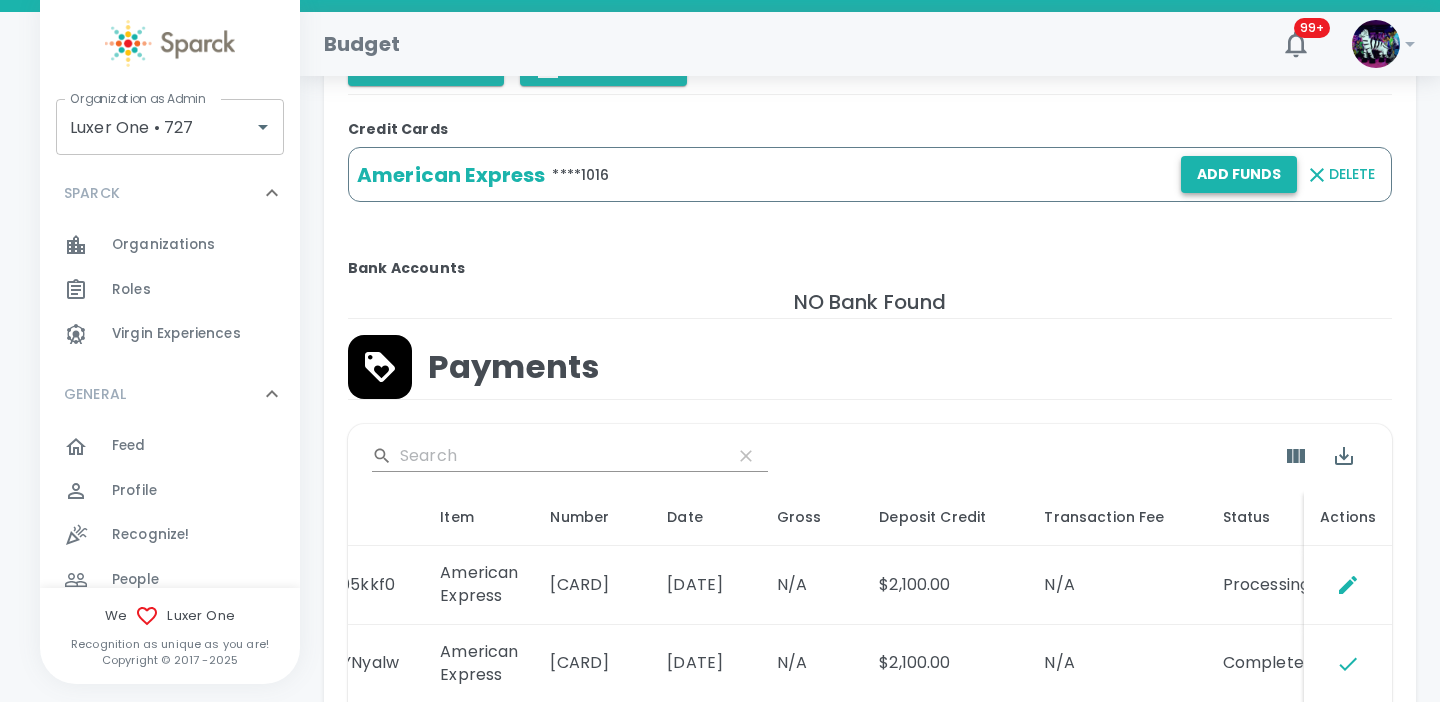 click on "Add Funds" at bounding box center (1239, 174) 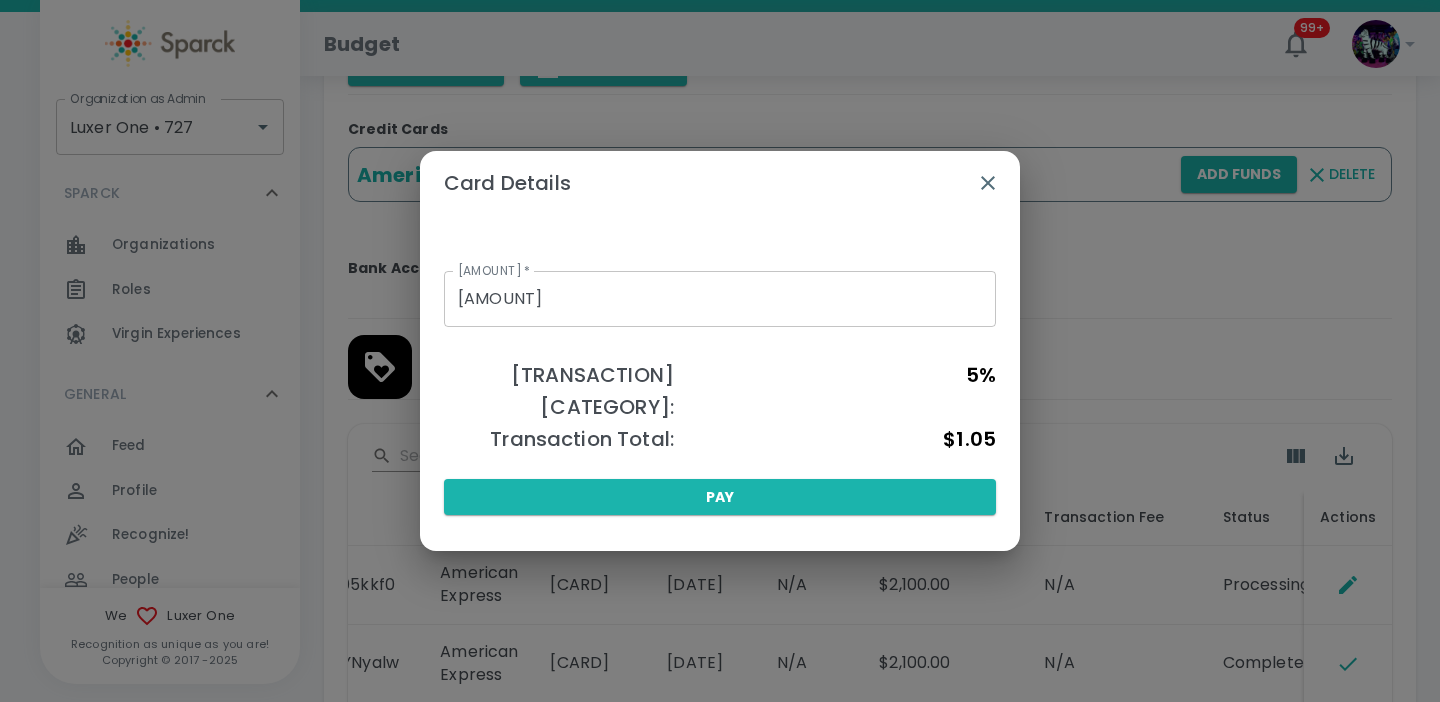 click 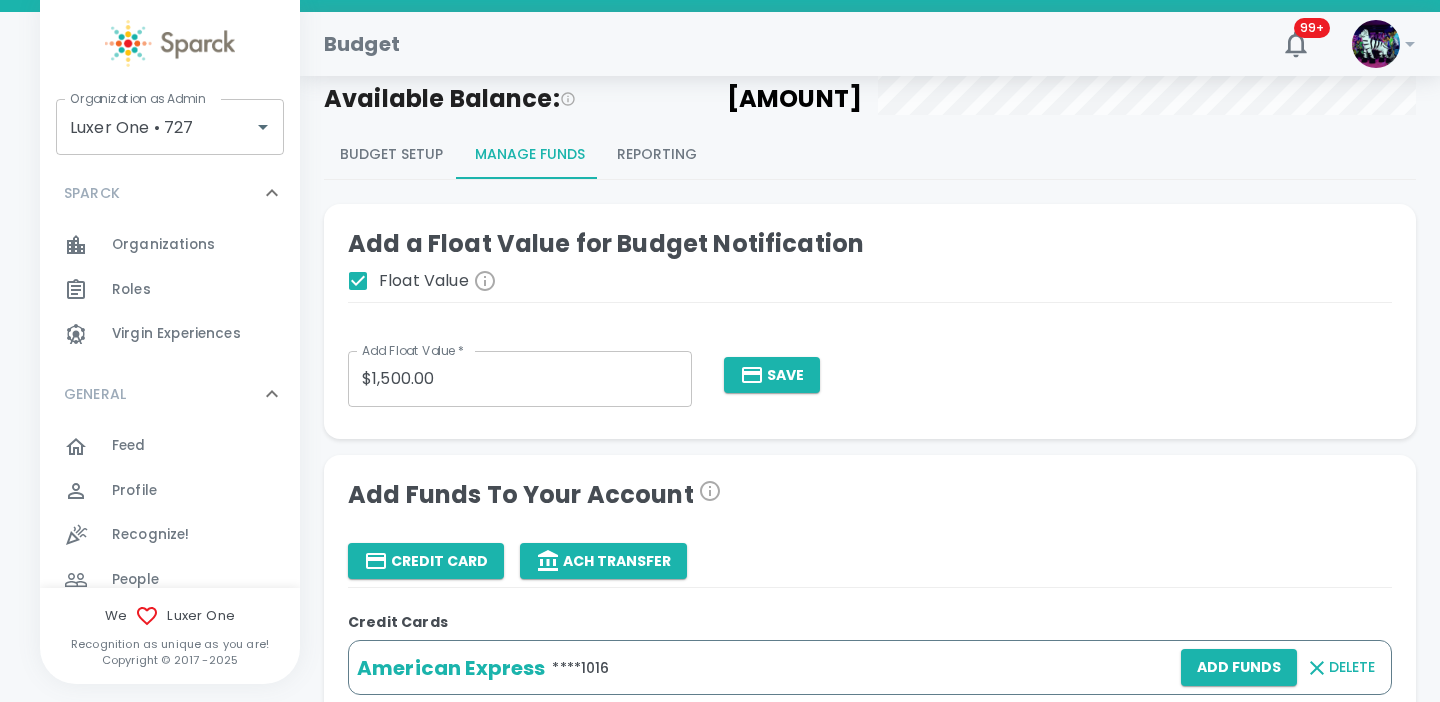 scroll, scrollTop: 0, scrollLeft: 0, axis: both 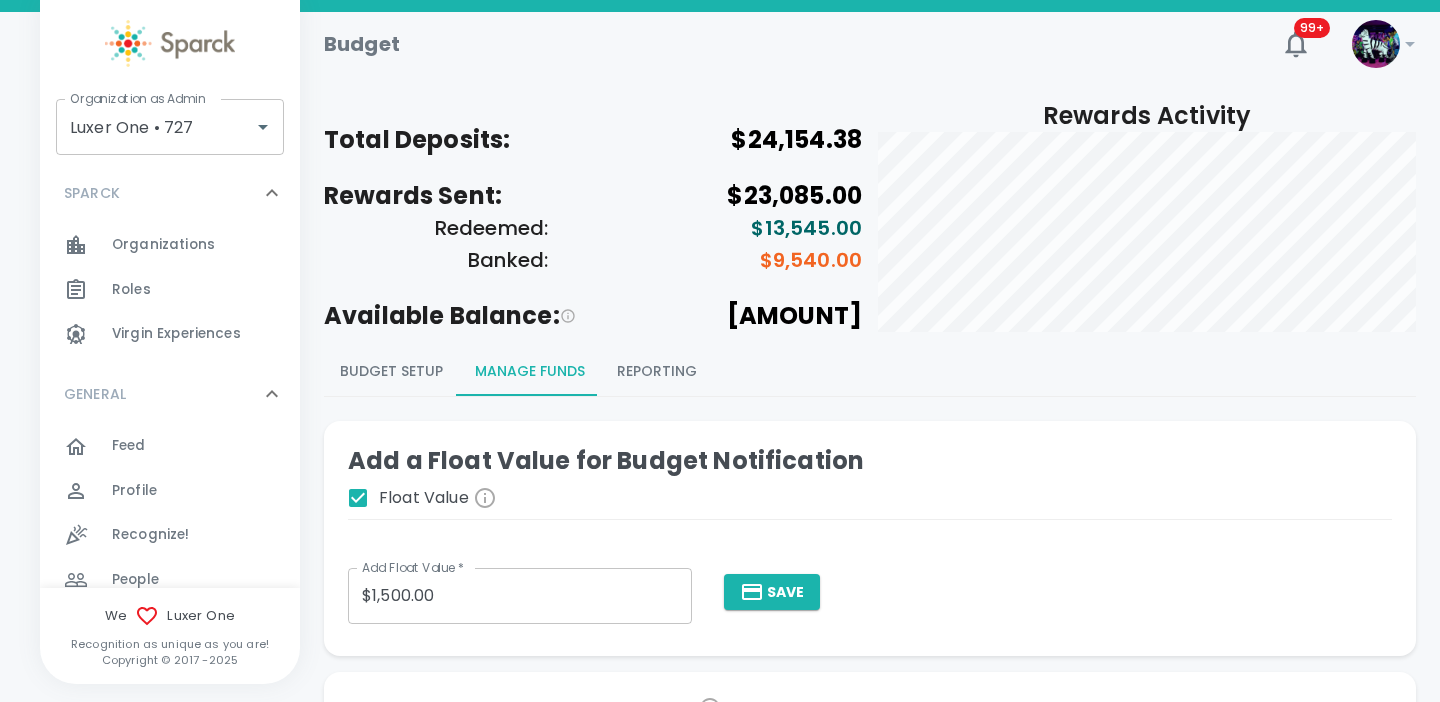 click on "Reporting" at bounding box center (657, 372) 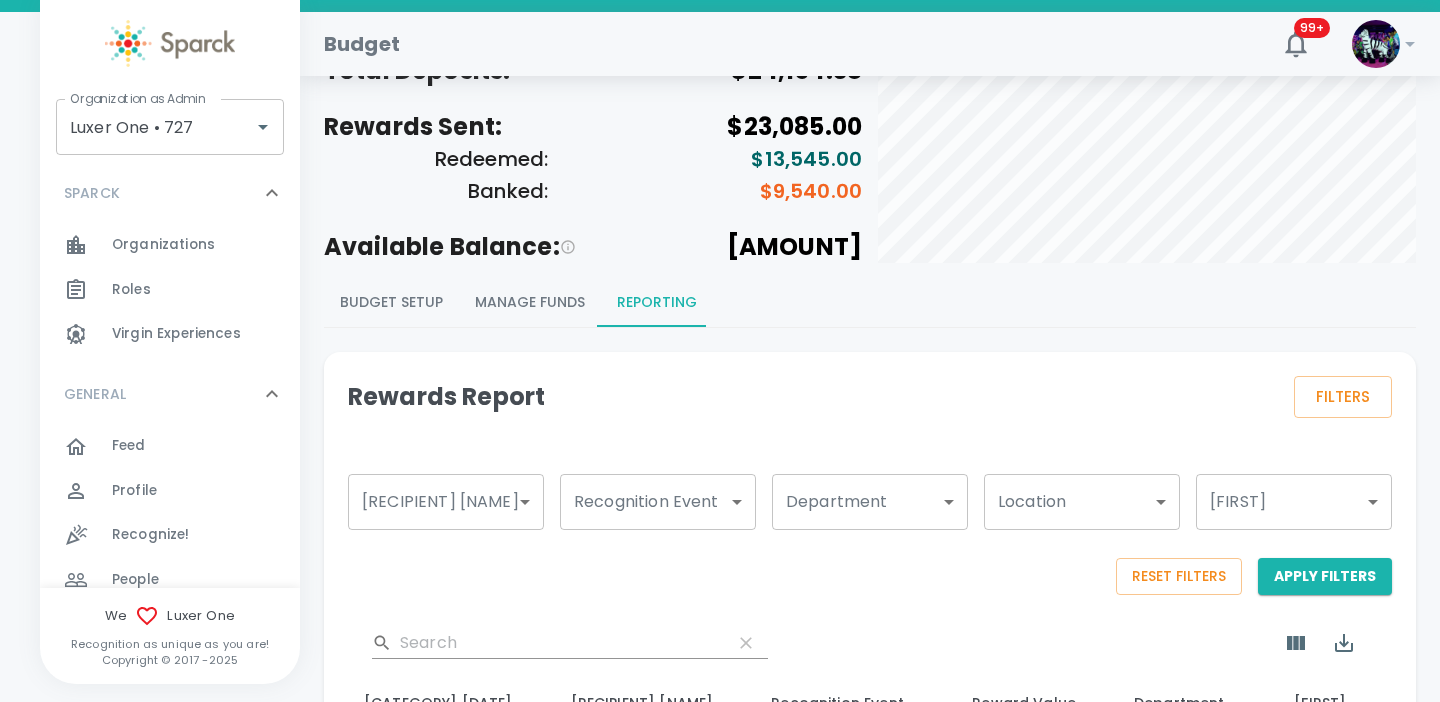 scroll, scrollTop: 14, scrollLeft: 0, axis: vertical 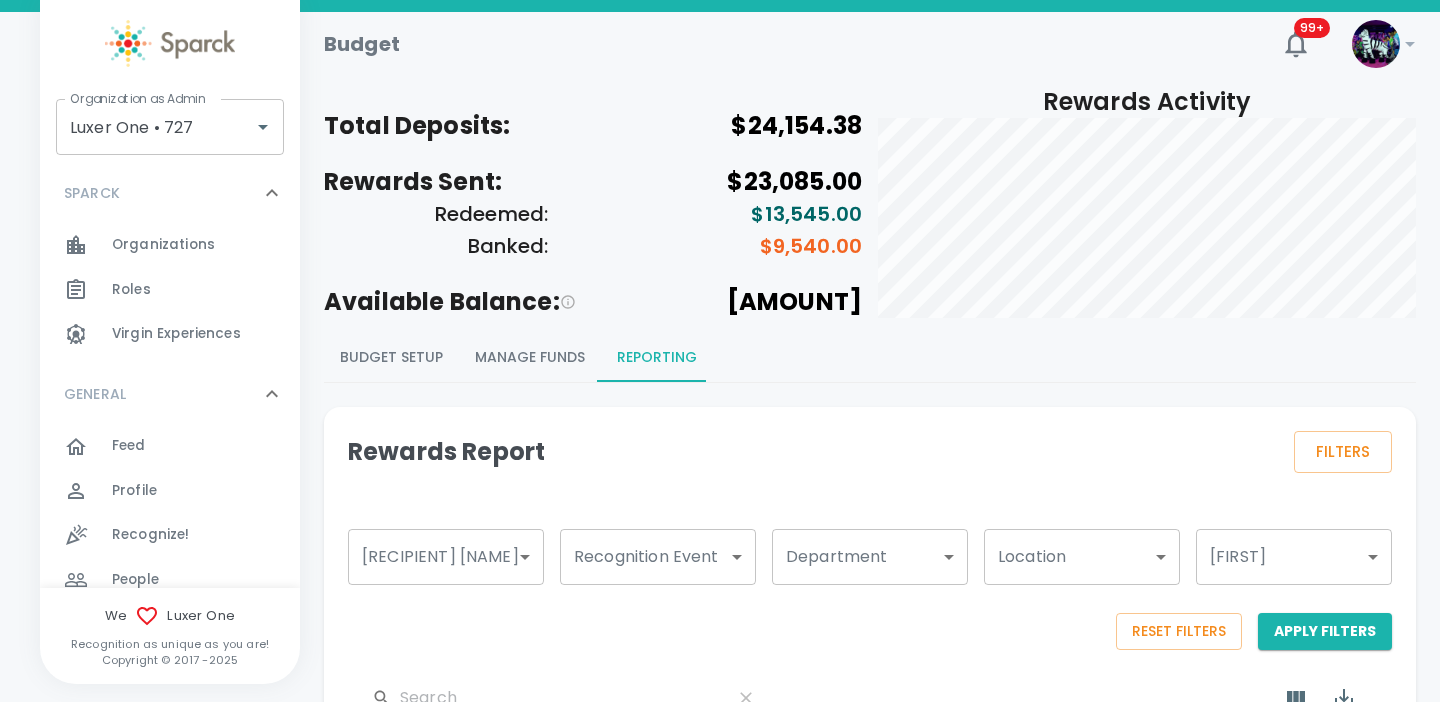 click on "Manage Funds" at bounding box center (530, 358) 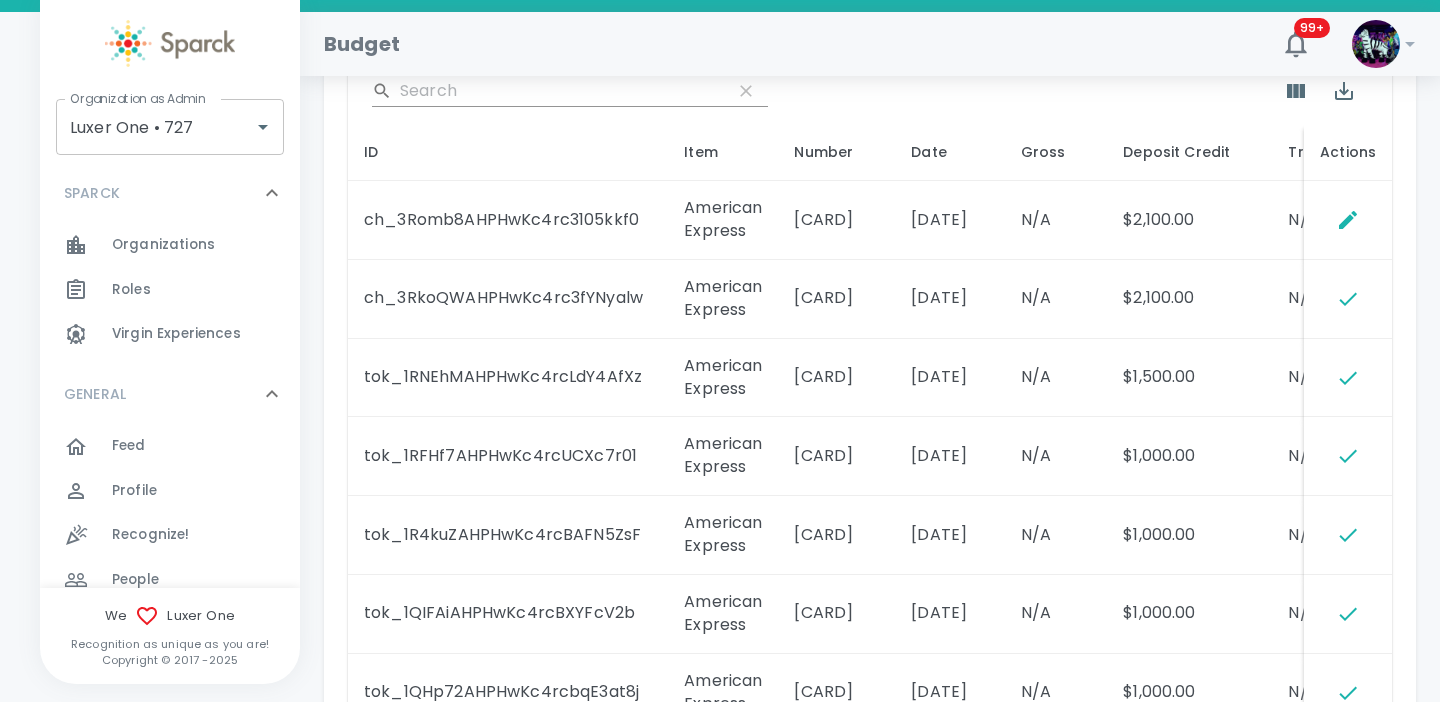 scroll, scrollTop: 1095, scrollLeft: 0, axis: vertical 